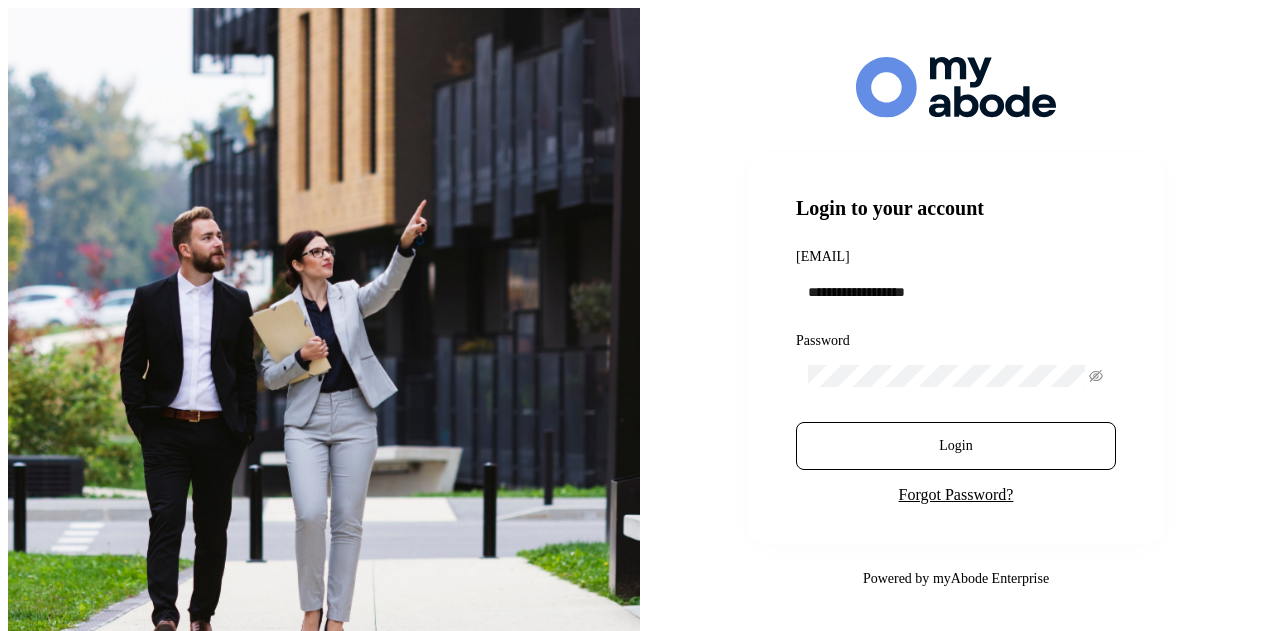 scroll, scrollTop: 0, scrollLeft: 0, axis: both 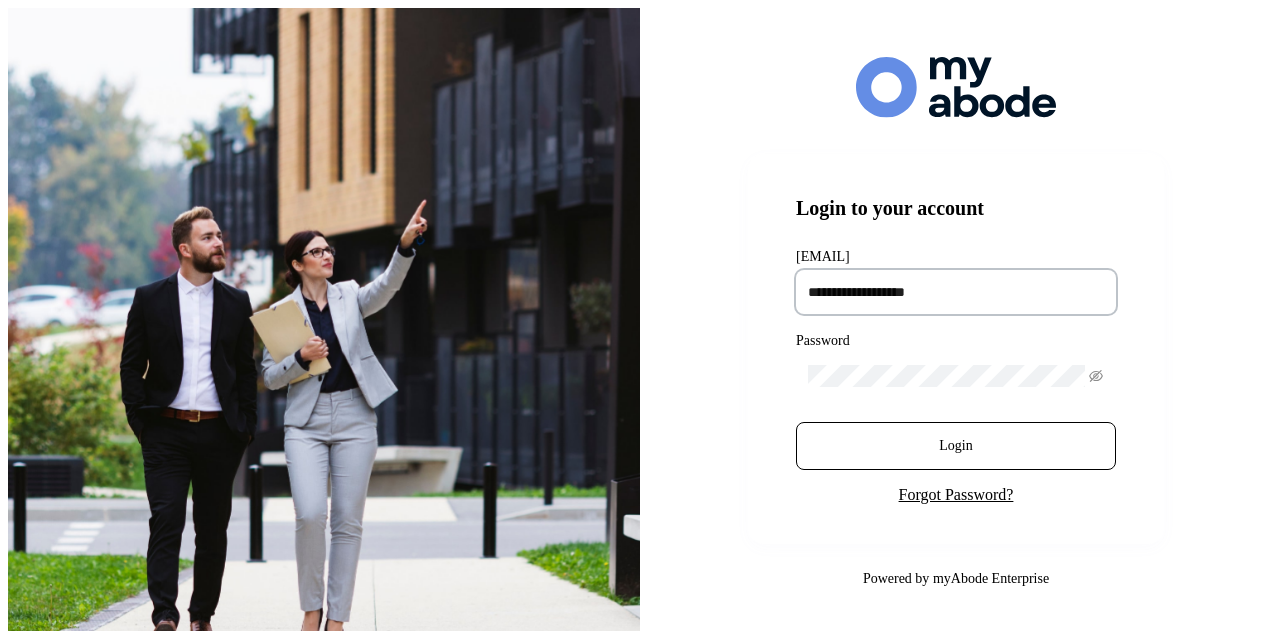 click at bounding box center (956, 292) 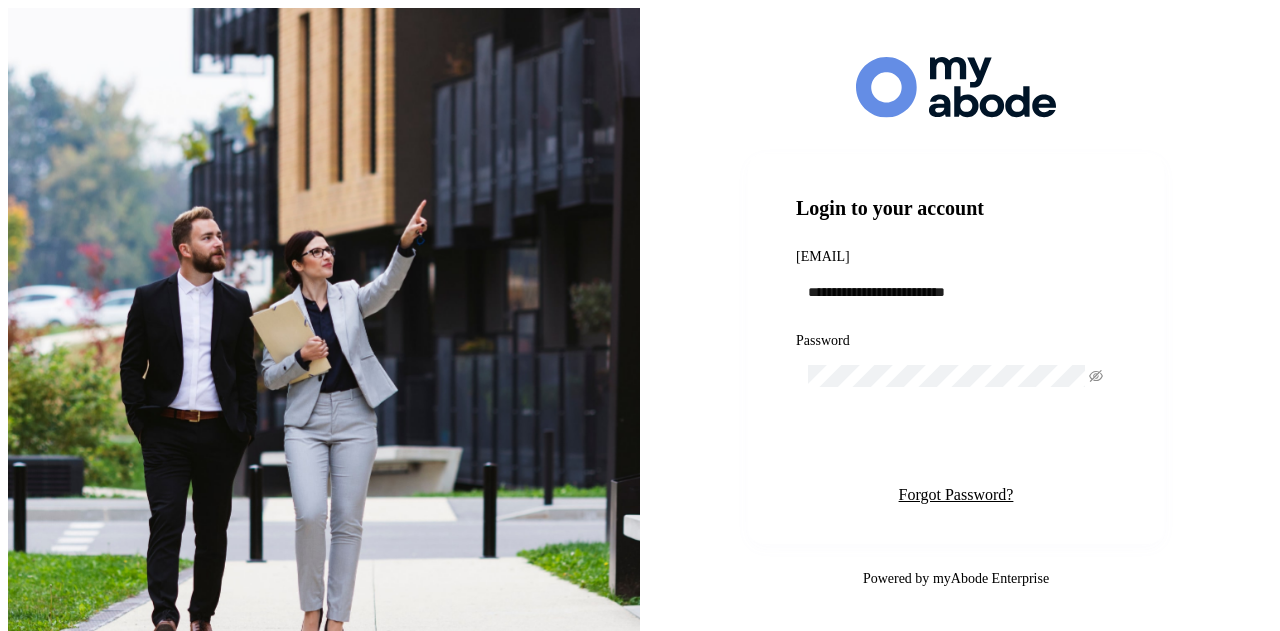 click on "Login" at bounding box center (955, 446) 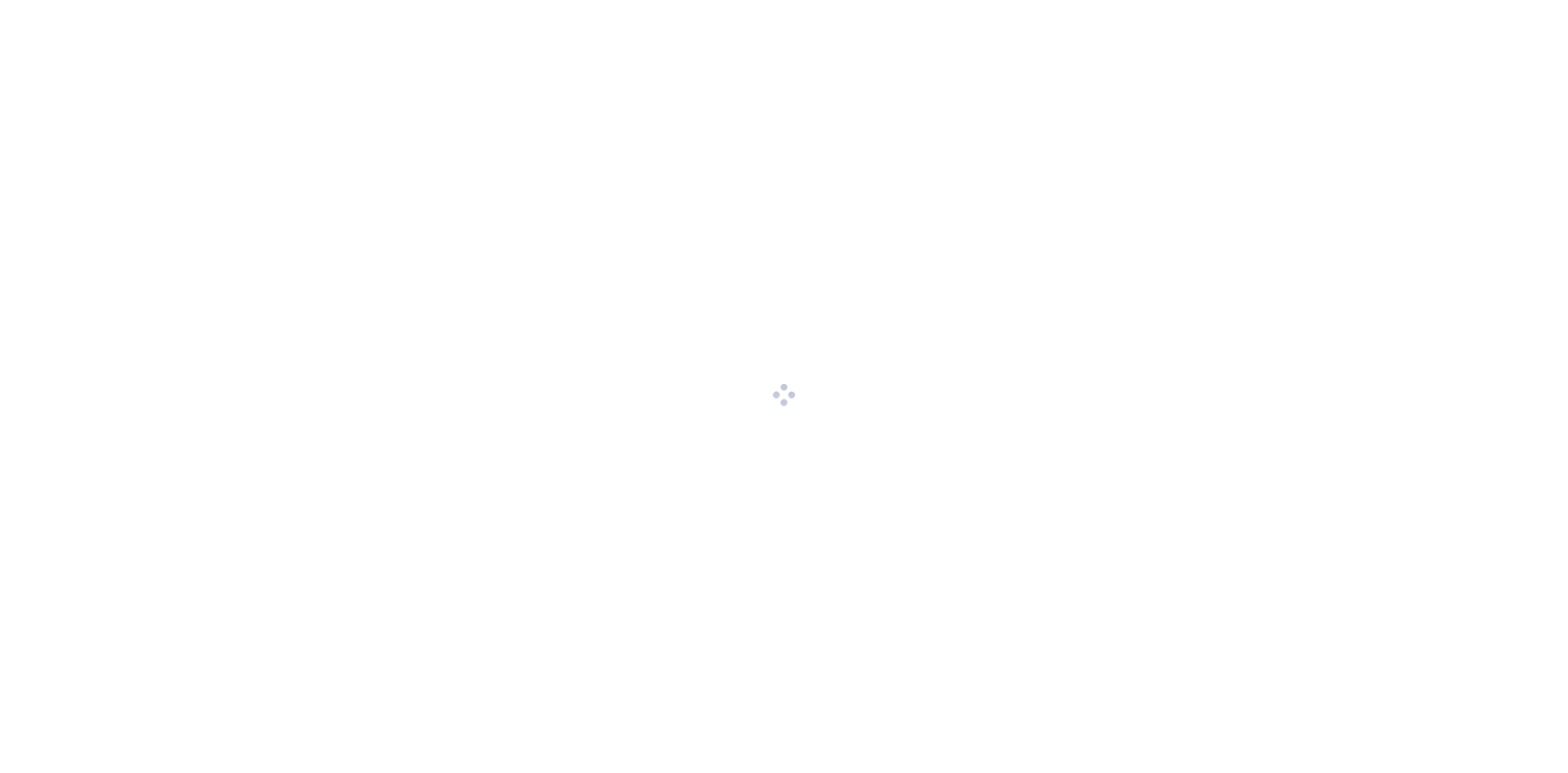 scroll, scrollTop: 0, scrollLeft: 0, axis: both 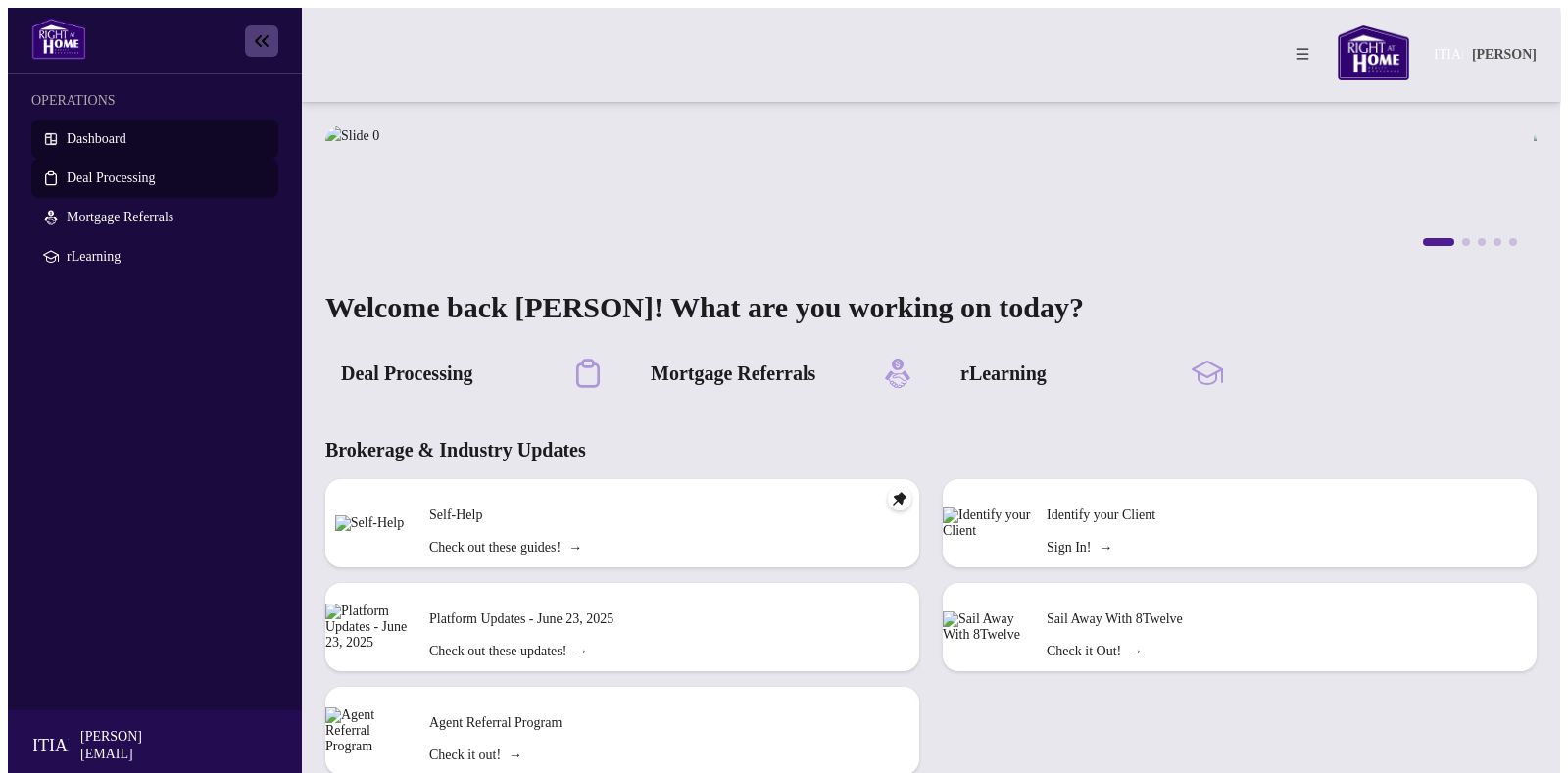 click on "Deal Processing" at bounding box center (111, 177) 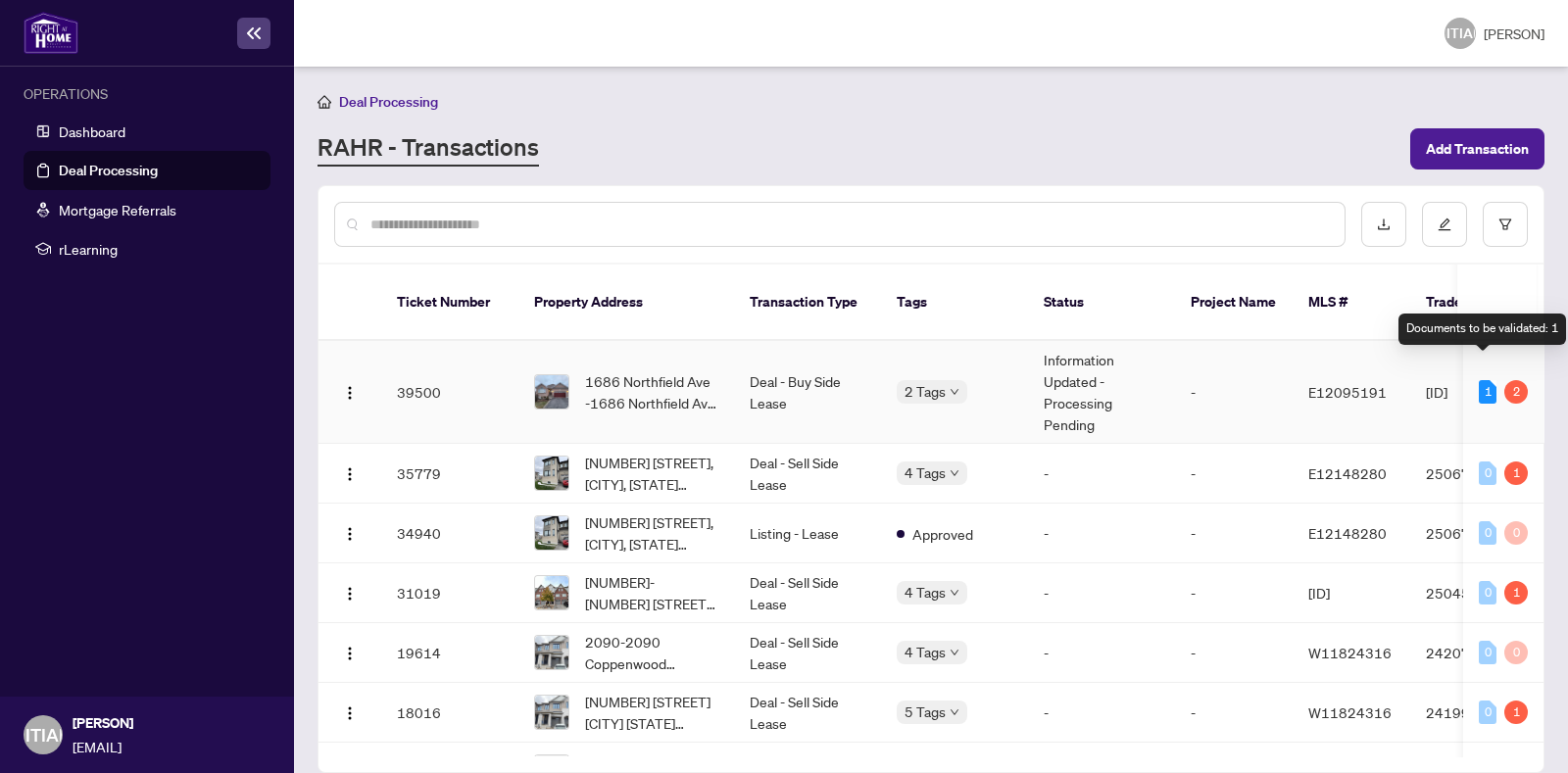 click on "1" at bounding box center [1488, 392] 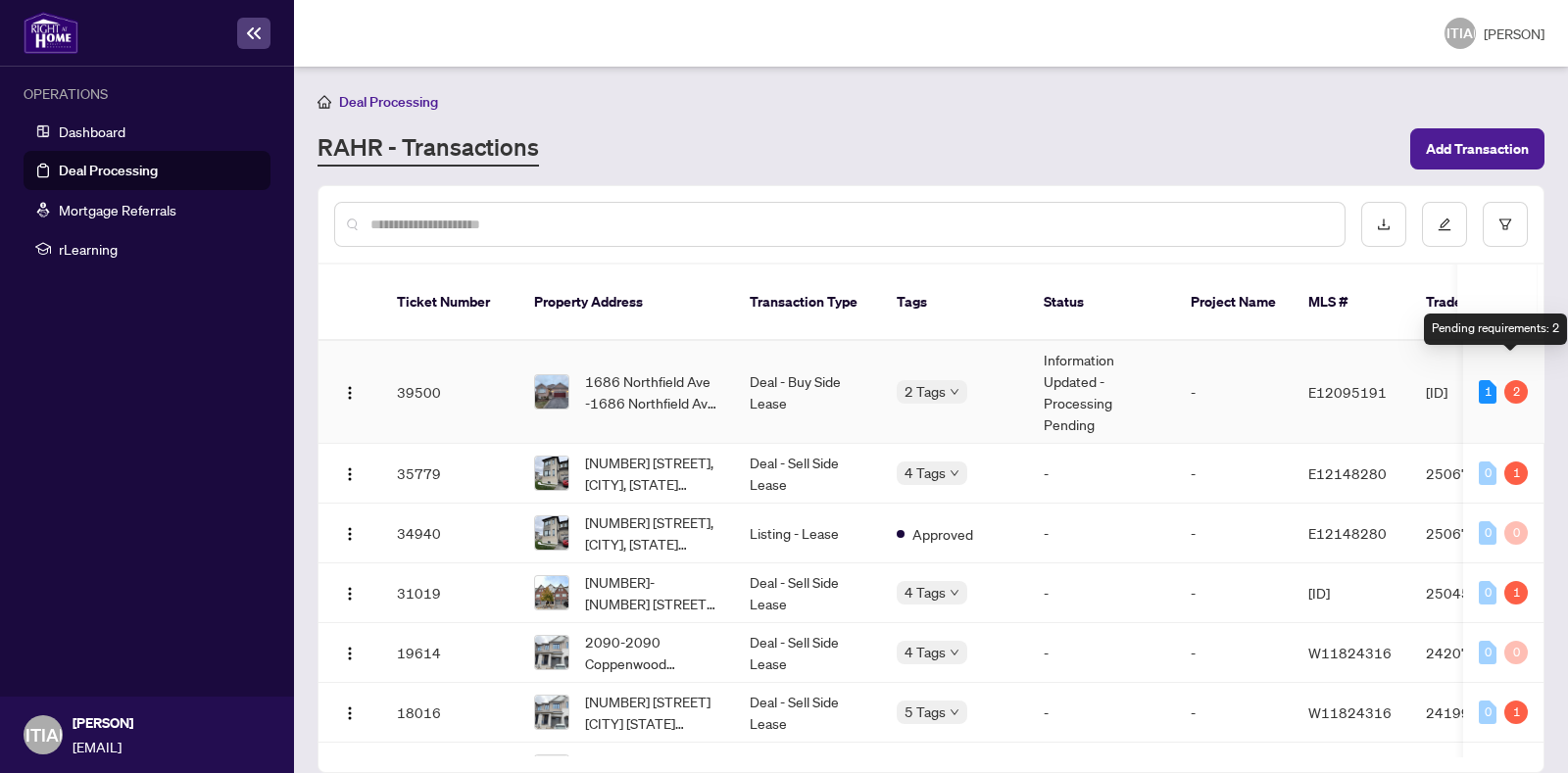 click on "2" at bounding box center [1516, 392] 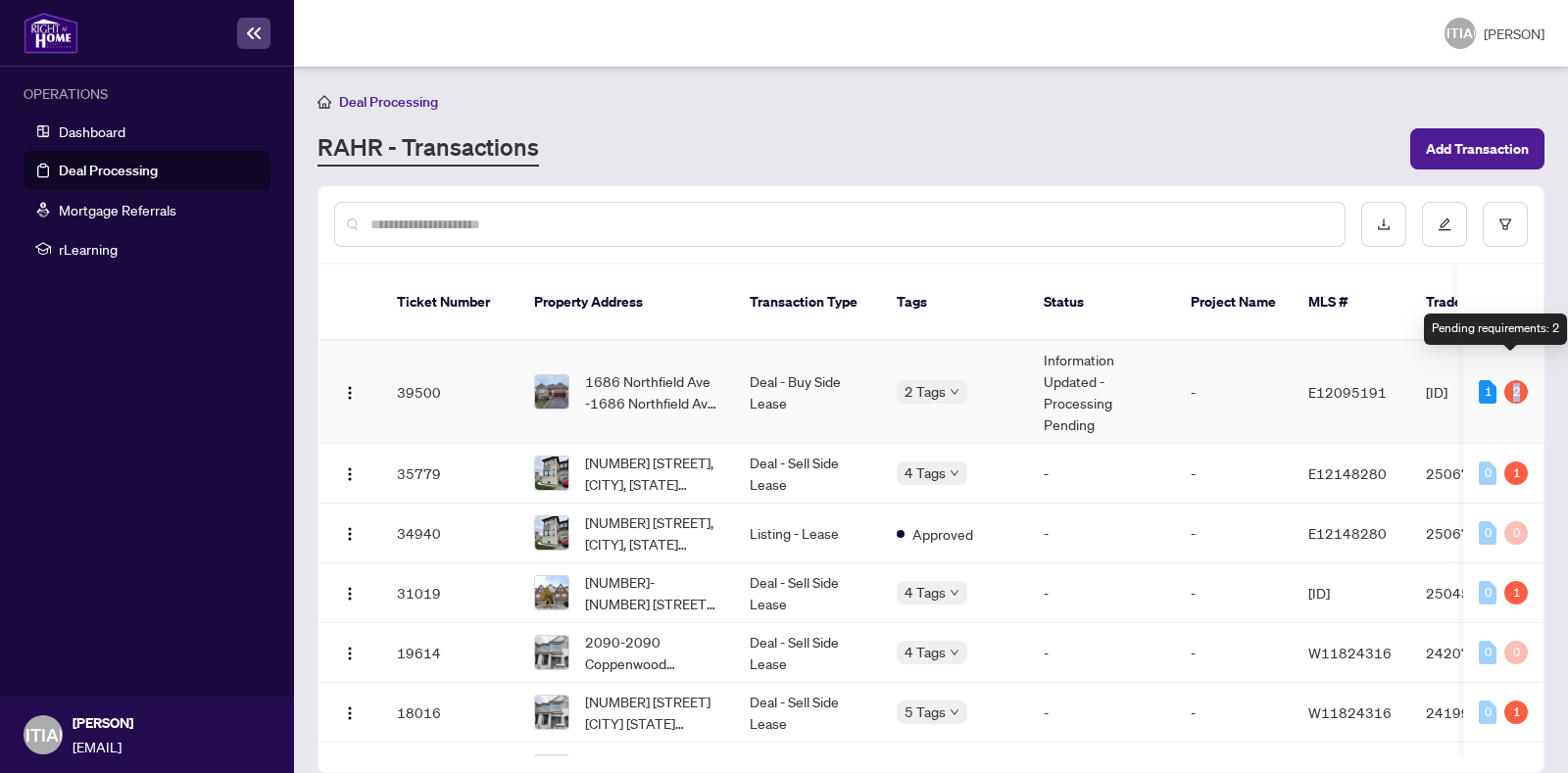 click on "2" at bounding box center [1516, 392] 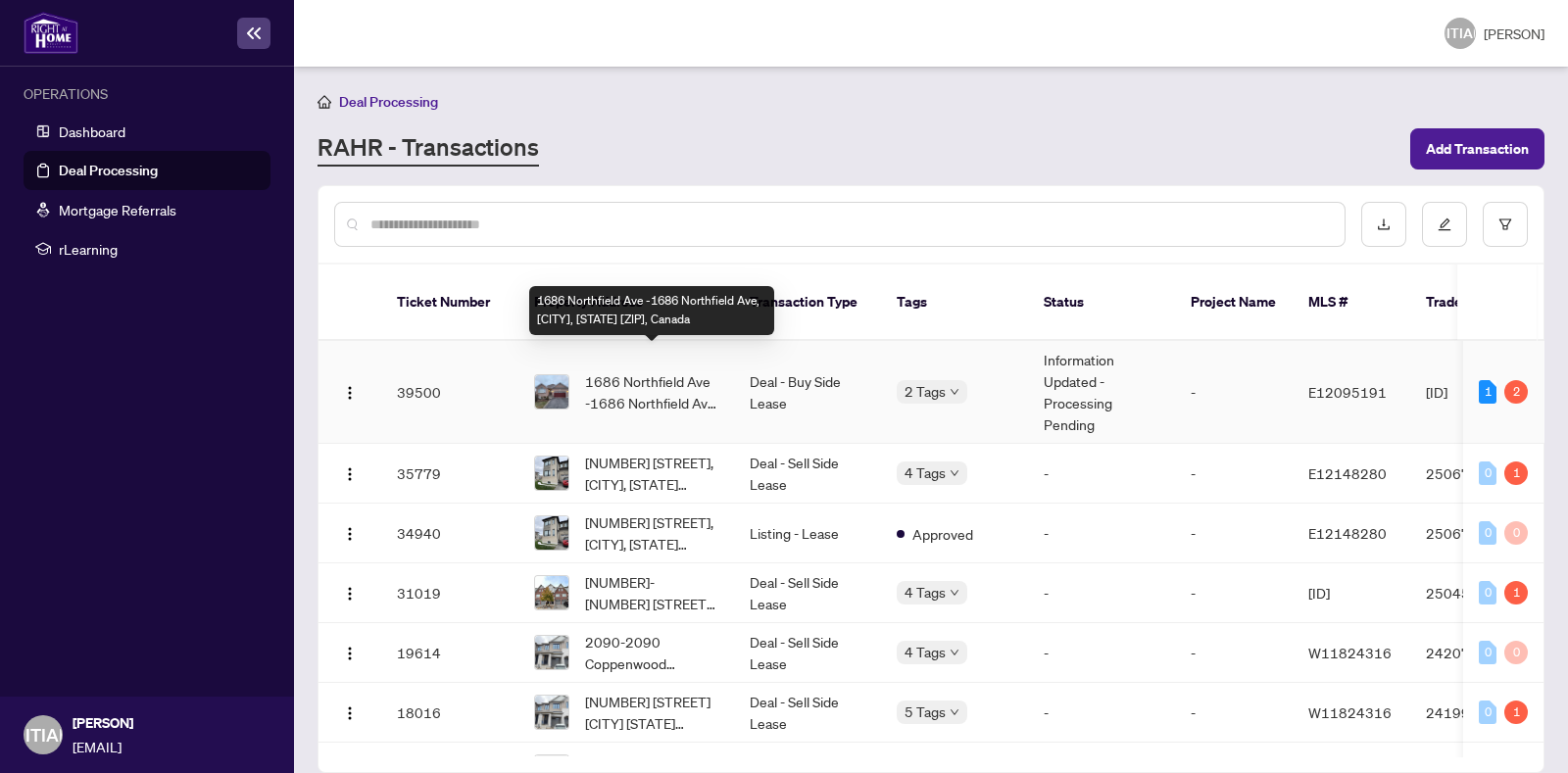 click on "1686 Northfield Ave -1686 Northfield Ave, [CITY], [STATE] [ZIP], Canada" at bounding box center [652, 392] 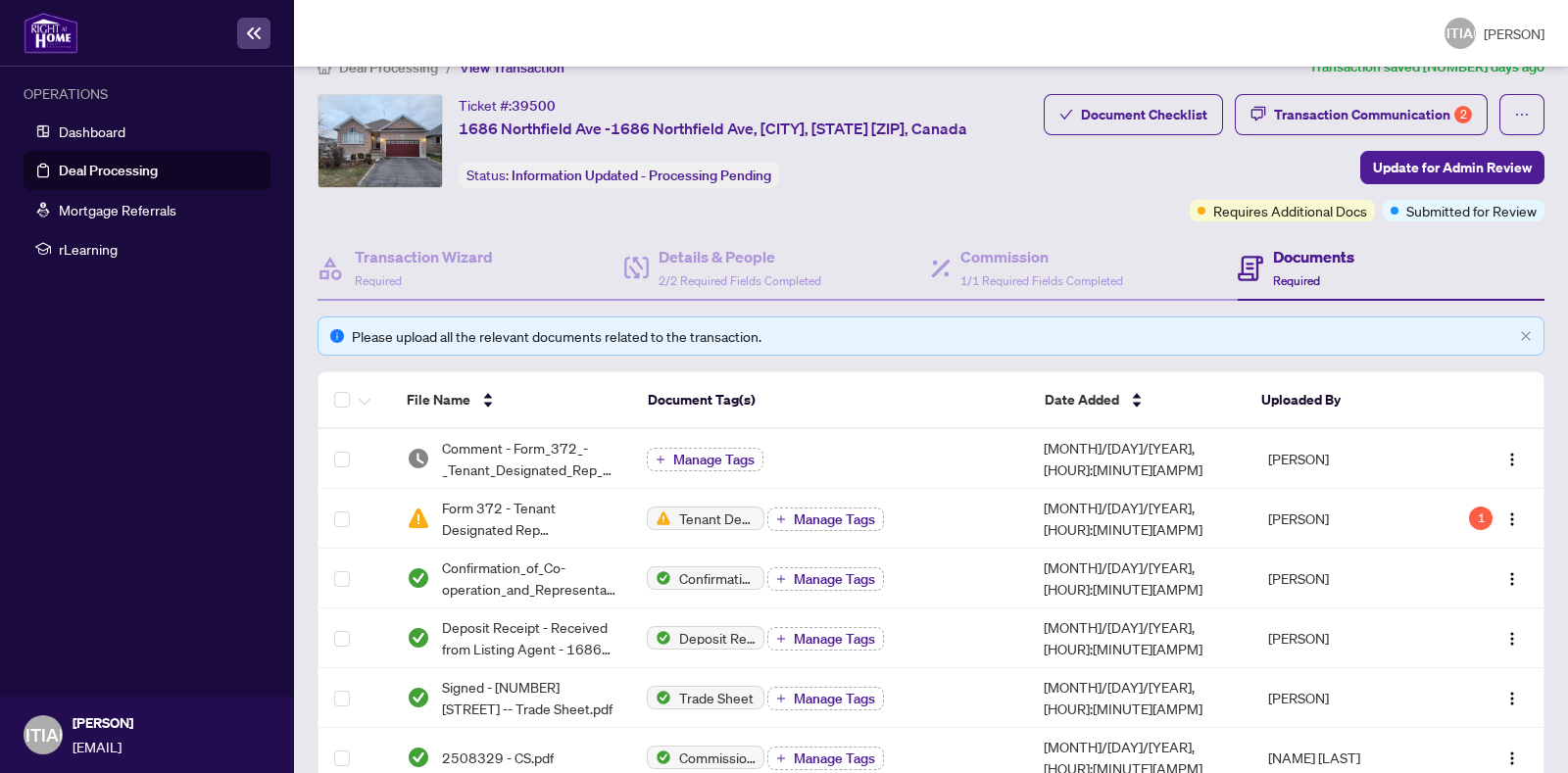 scroll, scrollTop: 0, scrollLeft: 0, axis: both 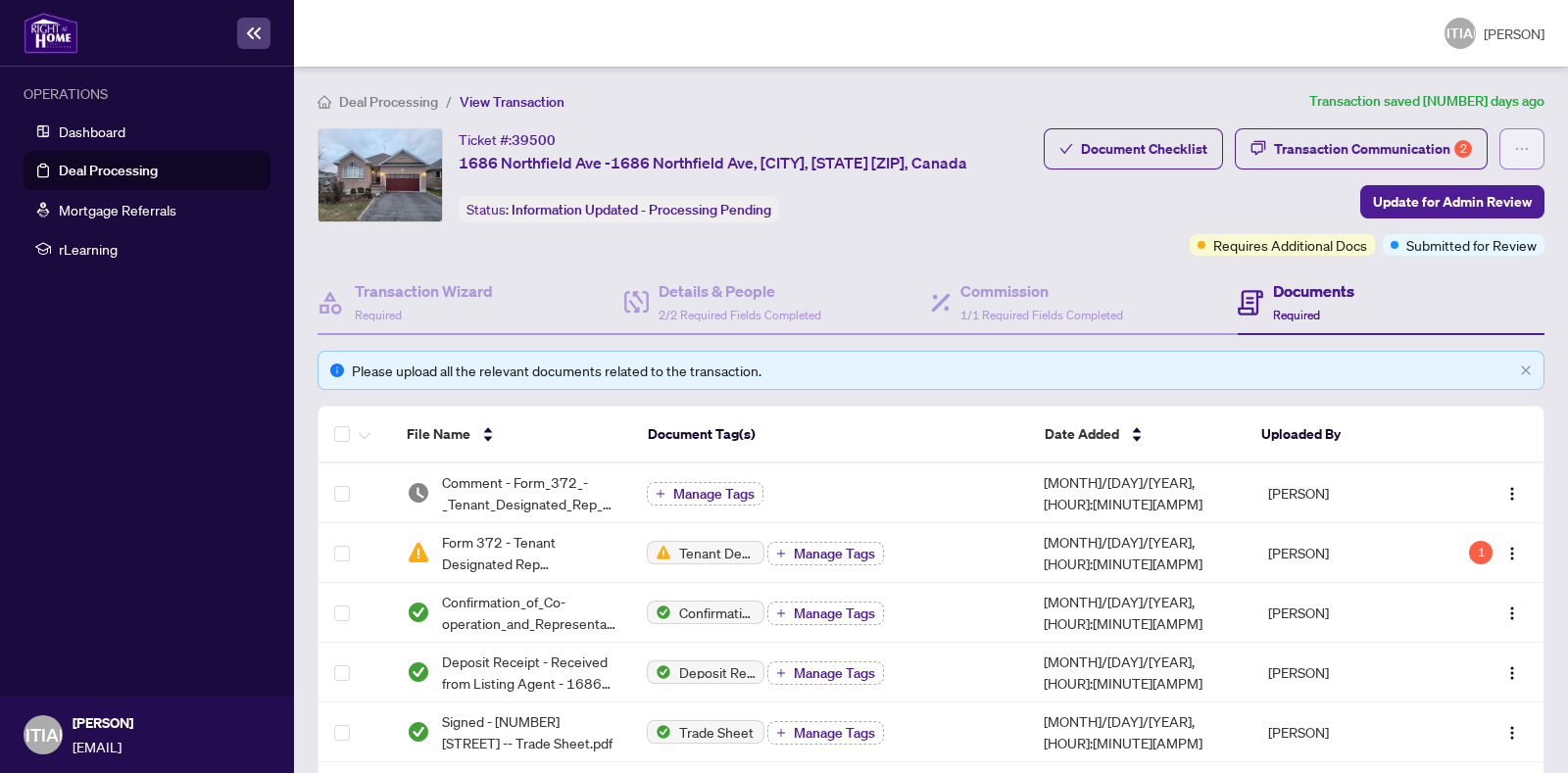 click at bounding box center (1522, 149) 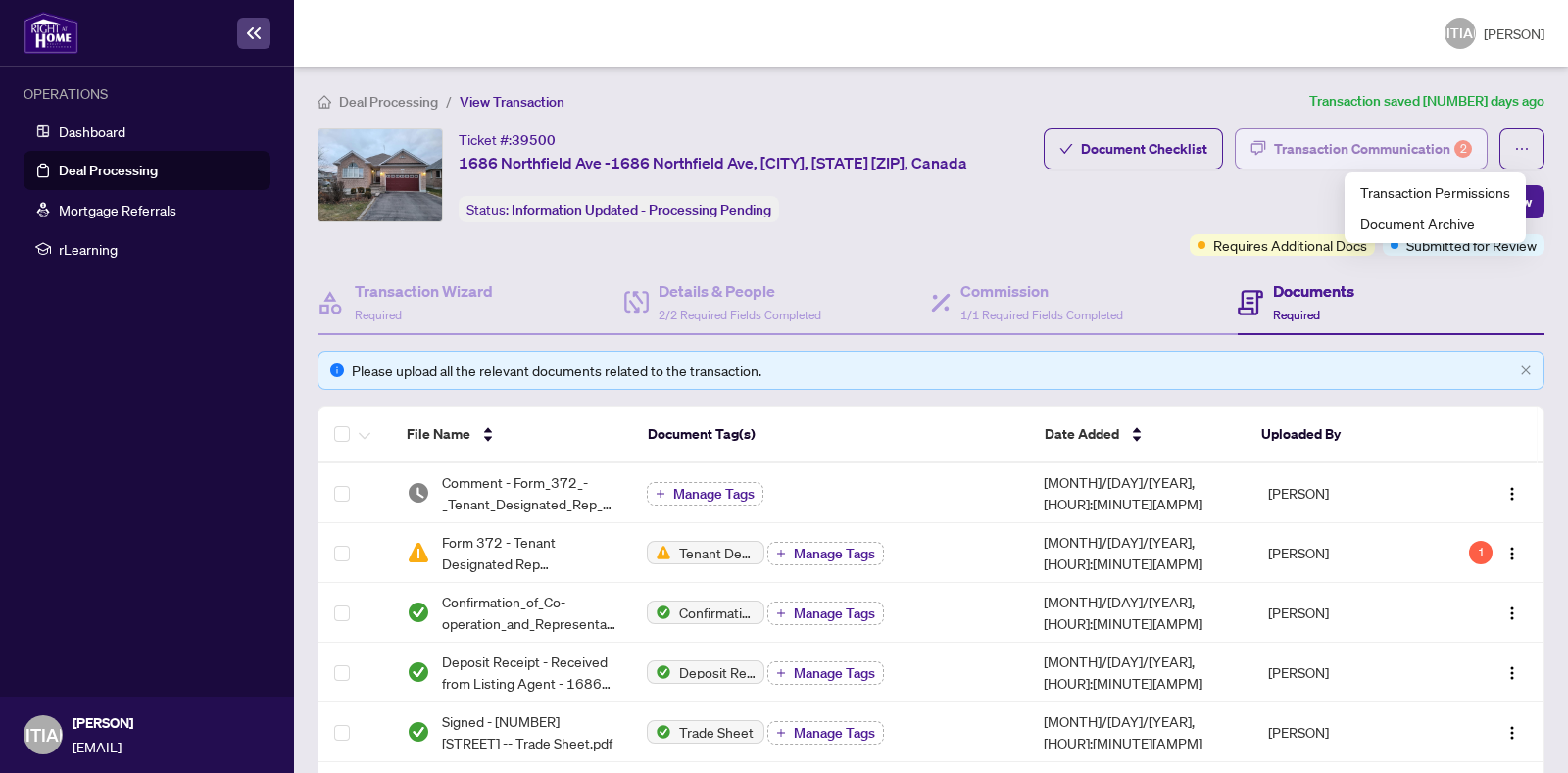 click on "Transaction Communication 2" at bounding box center [1373, 149] 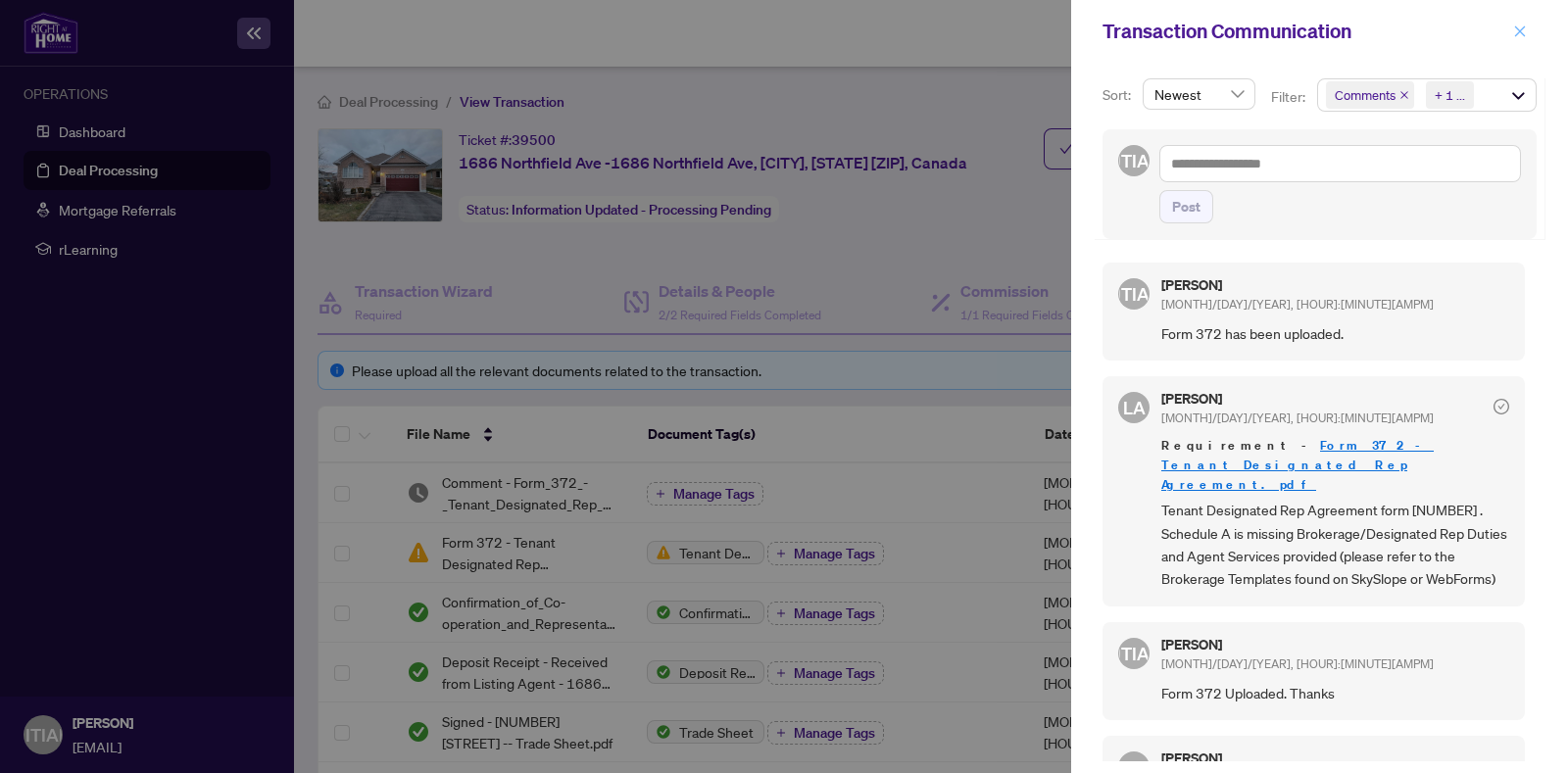 click at bounding box center [1520, 31] 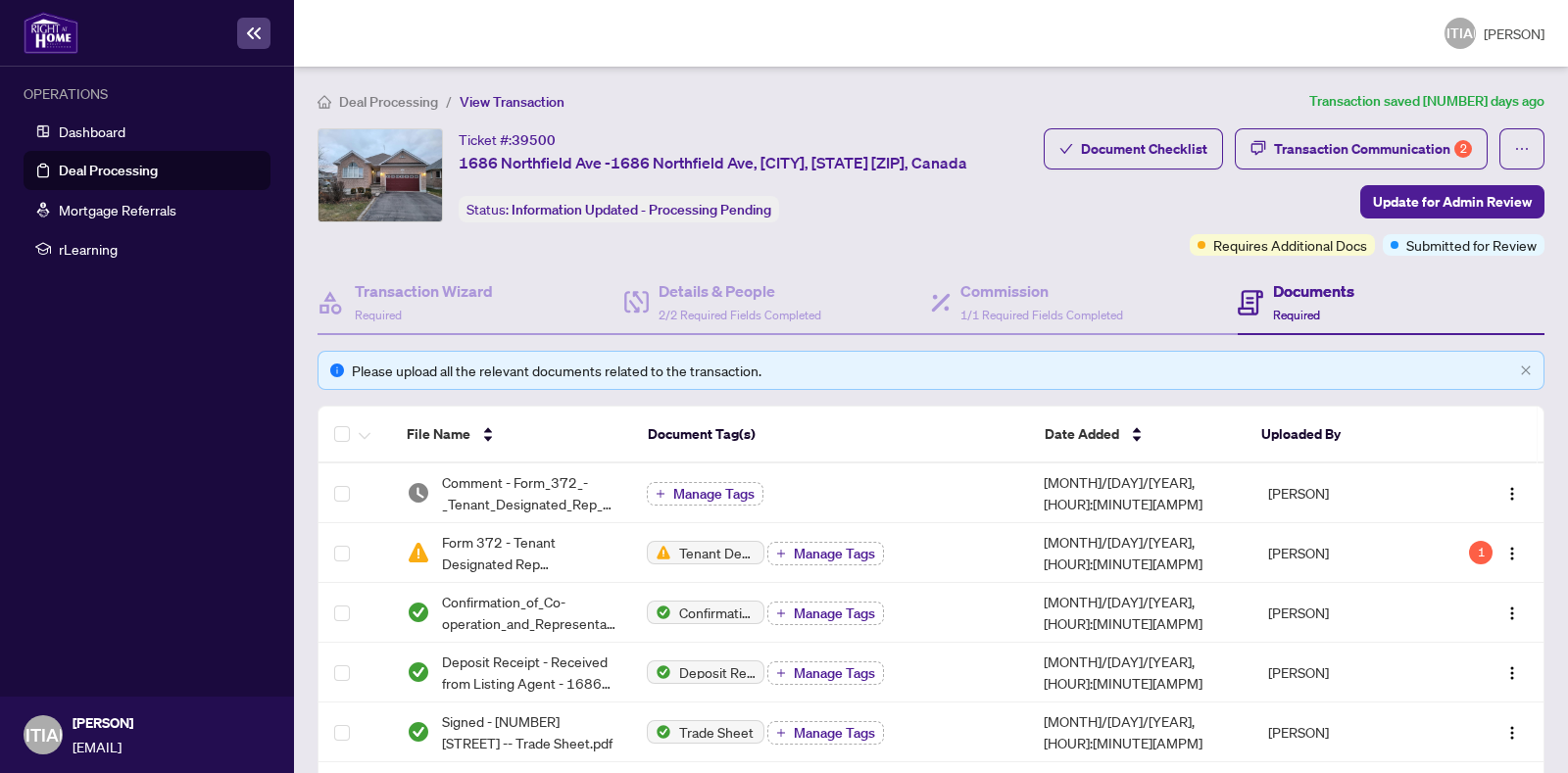 click on "Deal Processing" at bounding box center (108, 170) 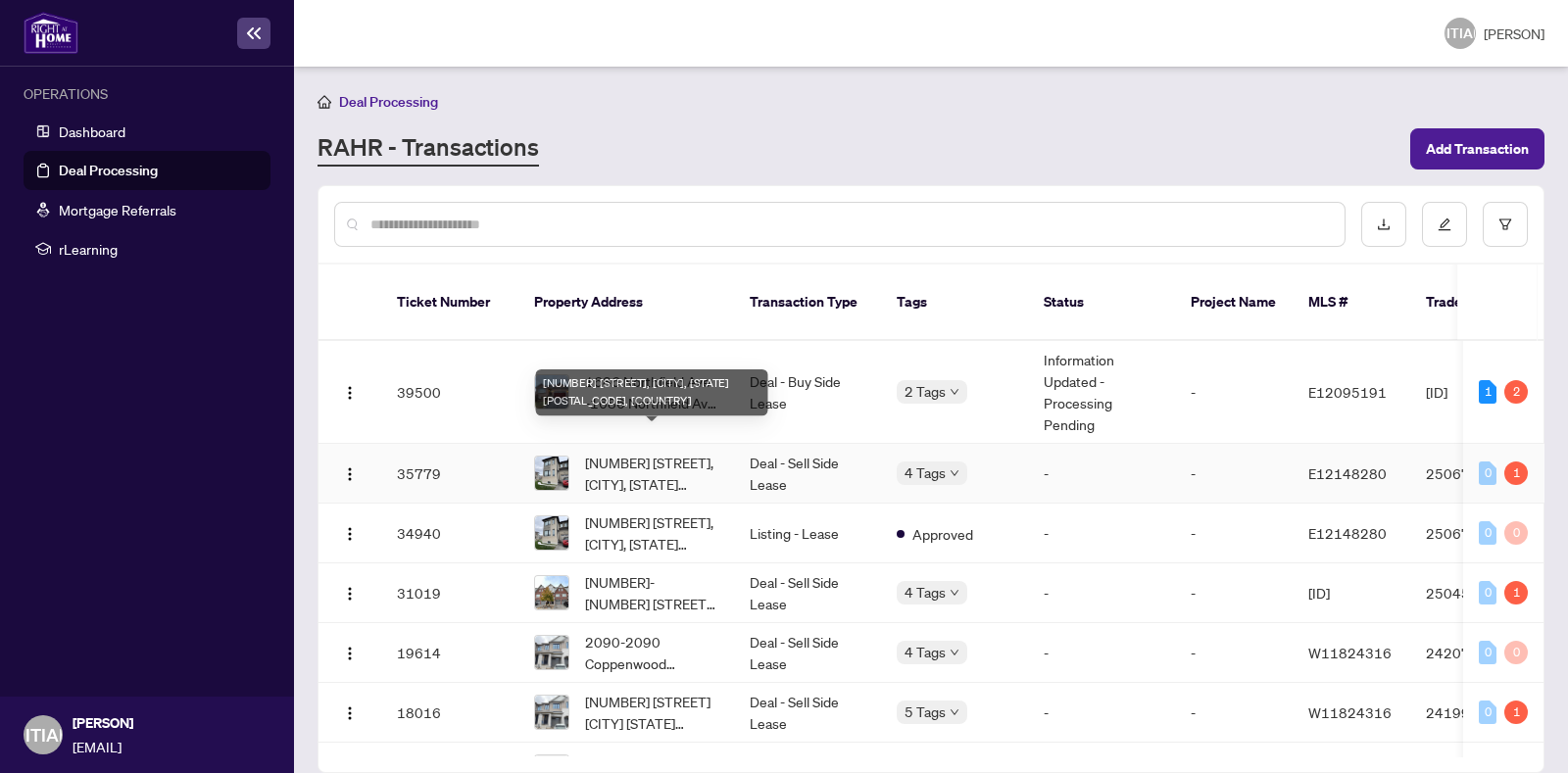 click on "[NUMBER] [STREET], [CITY], [STATE] [POSTAL_CODE], [COUNTRY]" at bounding box center [652, 473] 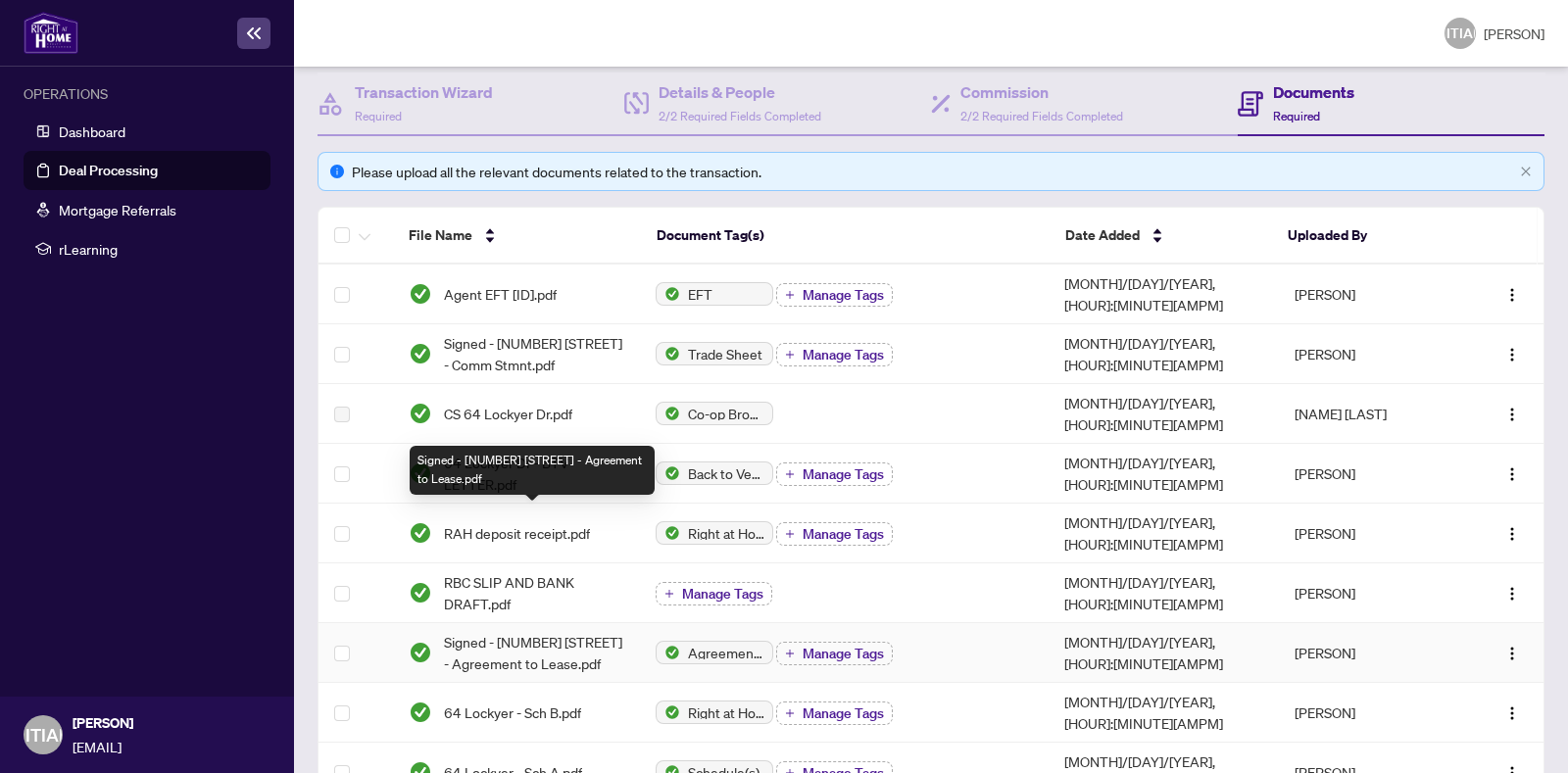 scroll, scrollTop: 0, scrollLeft: 0, axis: both 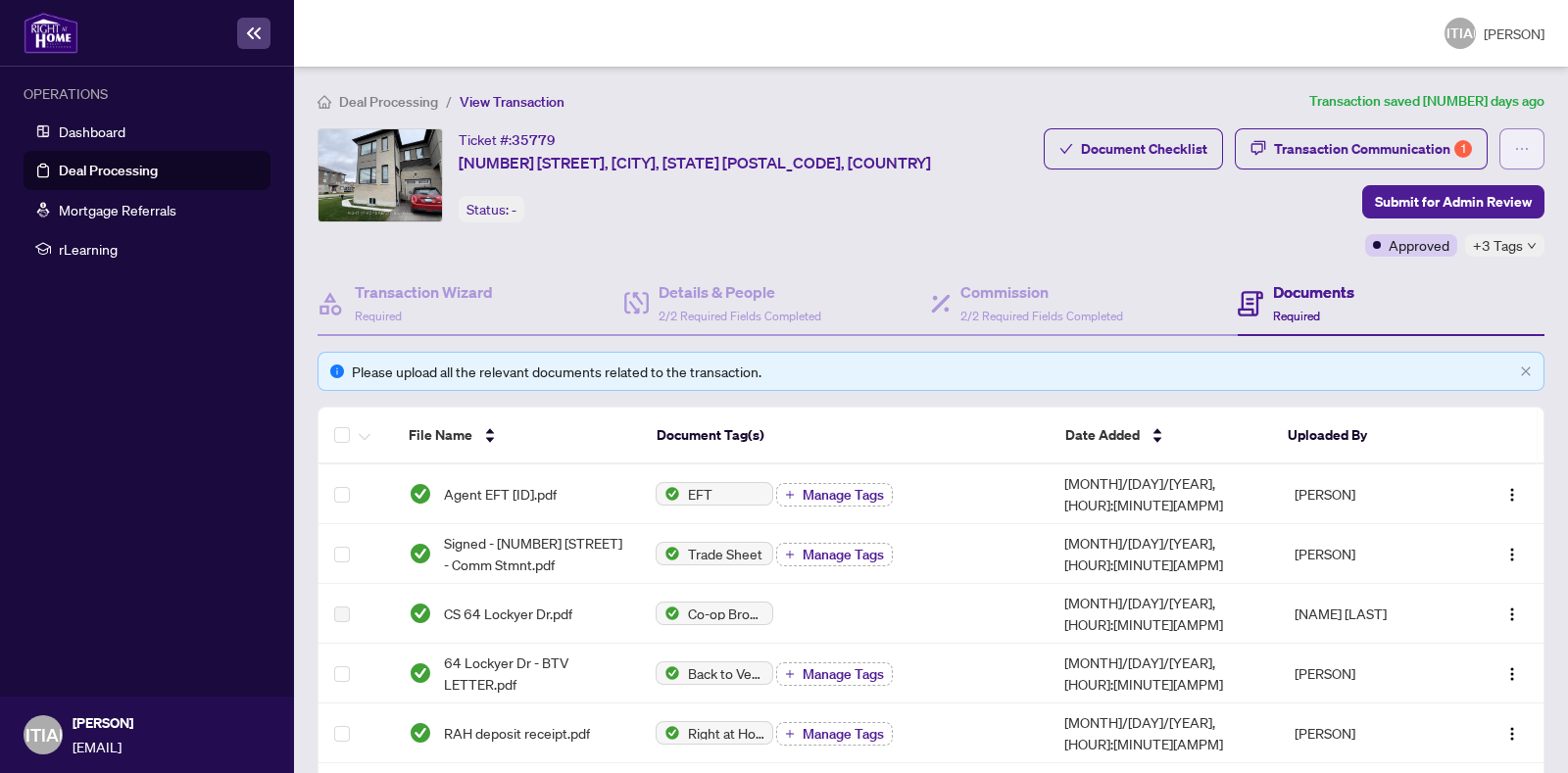 click at bounding box center [1522, 149] 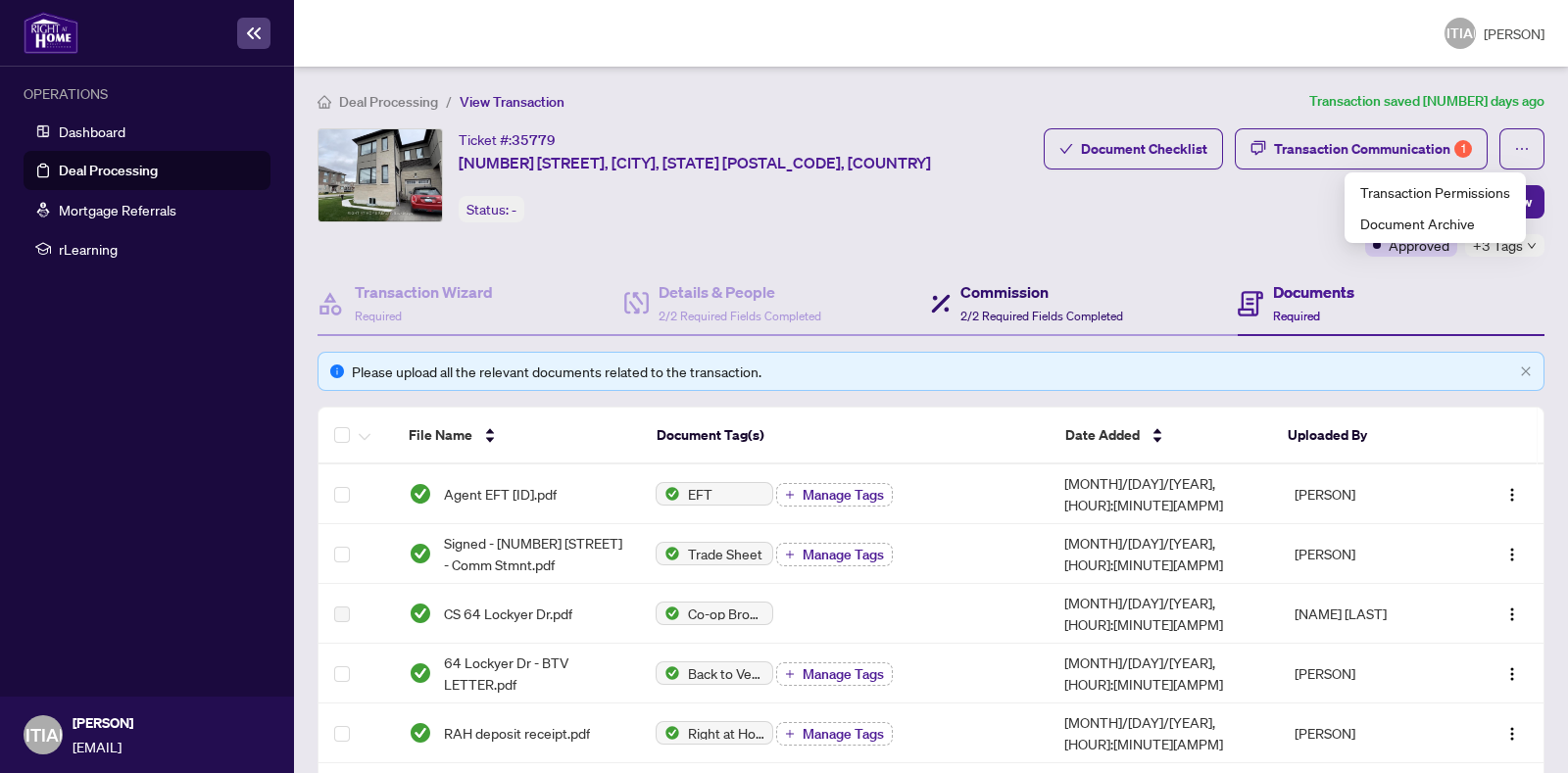 click on "2/2 Required Fields Completed" at bounding box center [1042, 315] 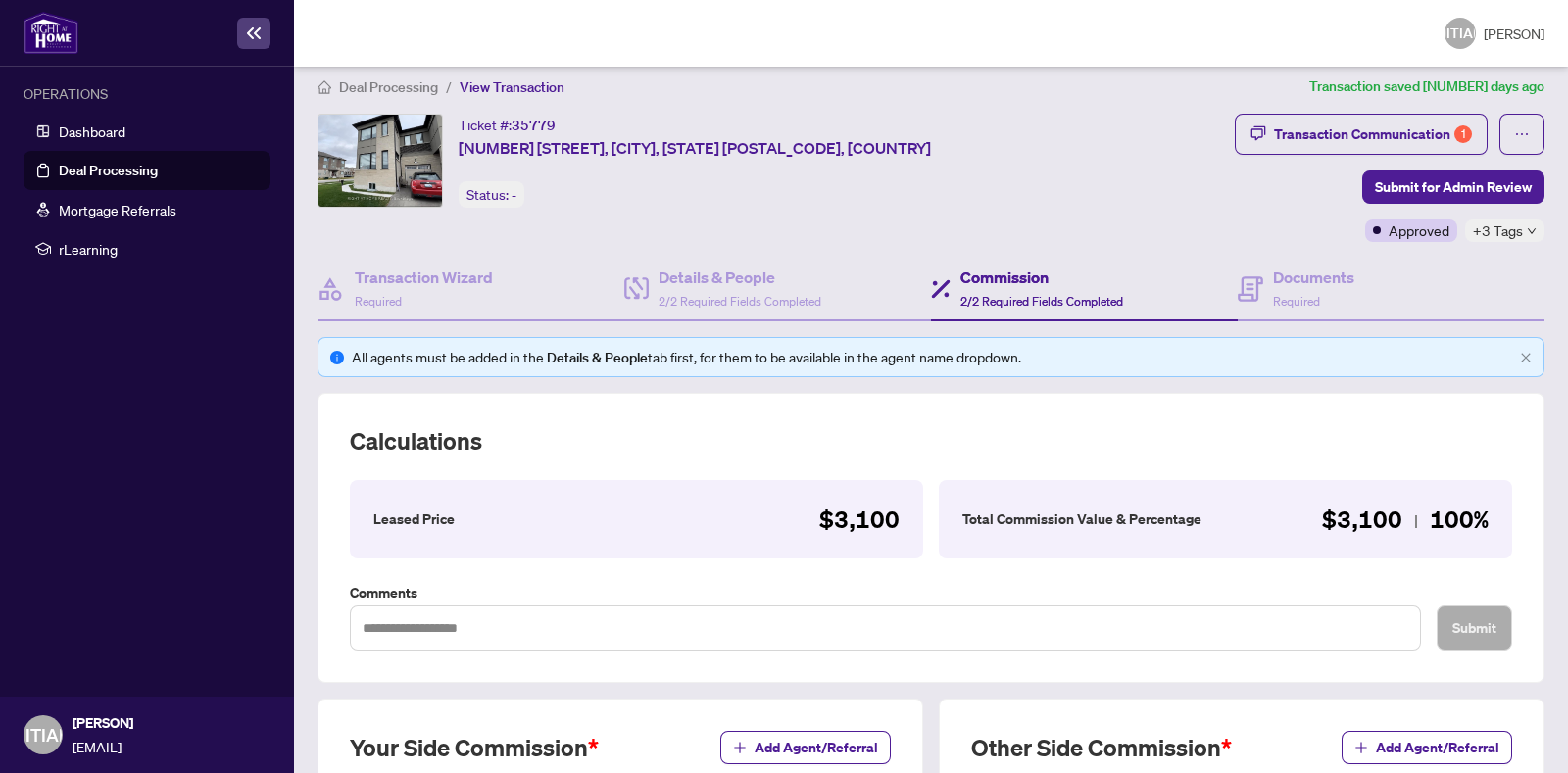 scroll, scrollTop: 0, scrollLeft: 0, axis: both 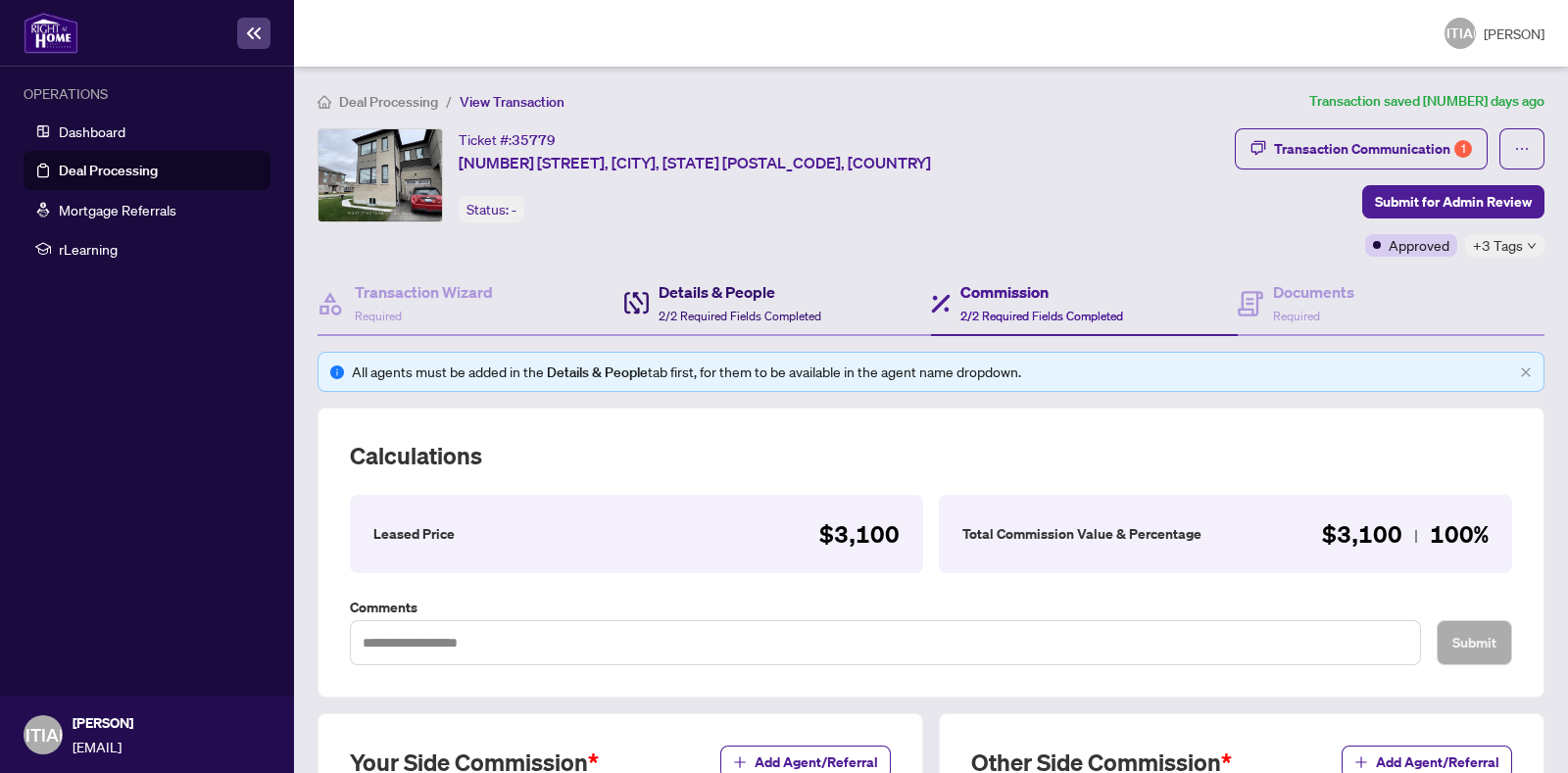 click on "Details & People" at bounding box center (740, 292) 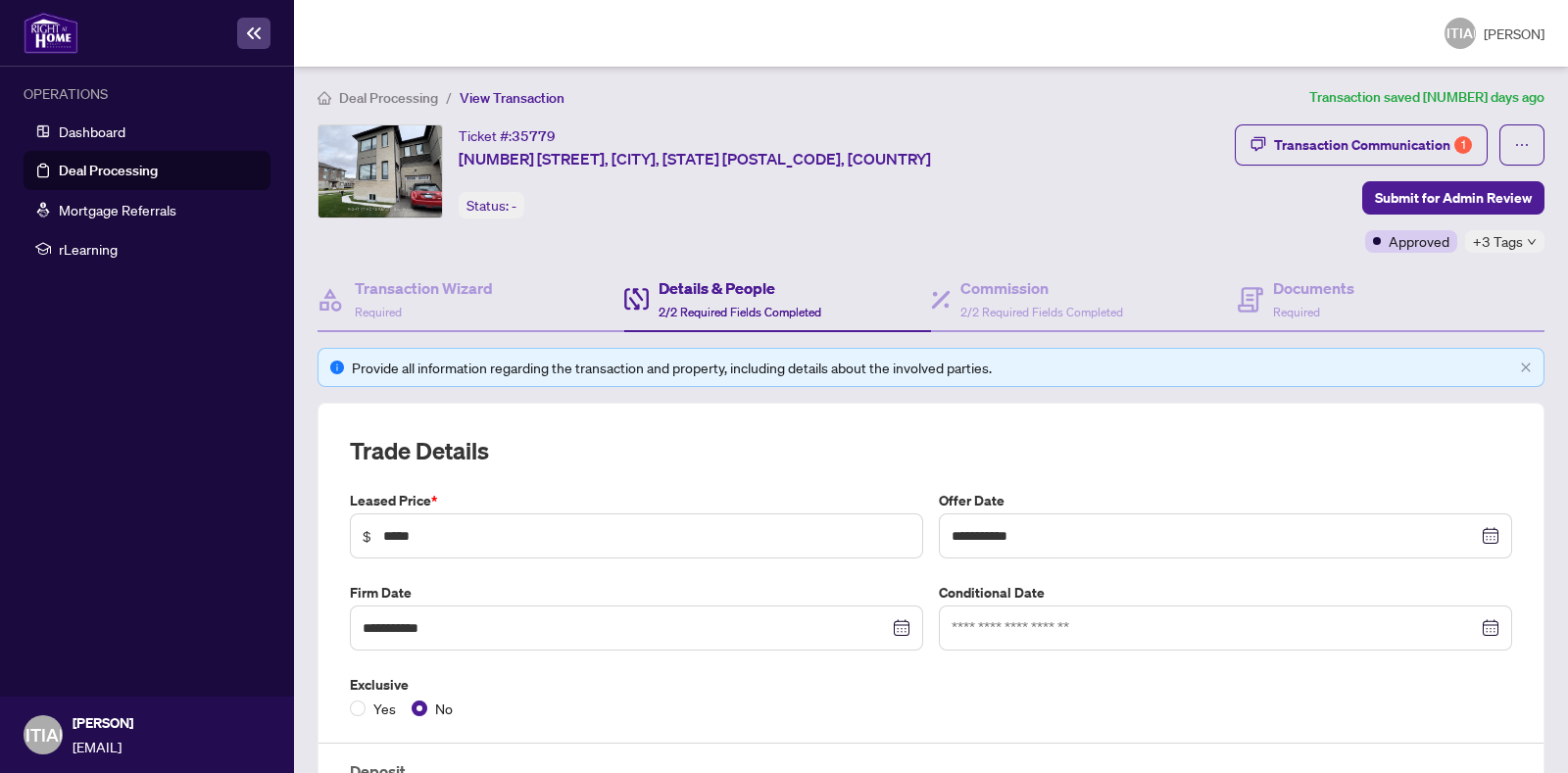scroll, scrollTop: 0, scrollLeft: 0, axis: both 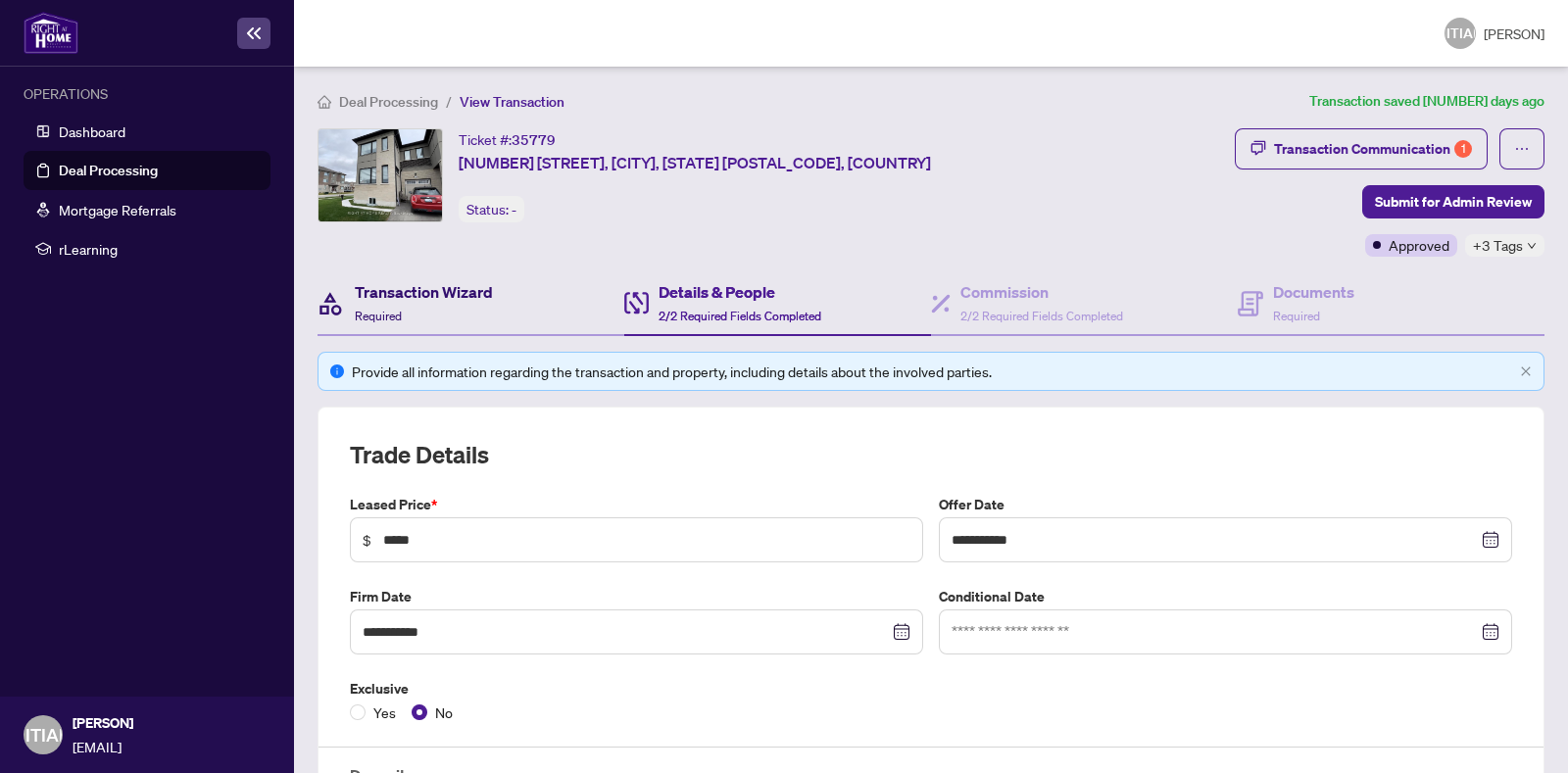 click on "Transaction Wizard" at bounding box center [423, 292] 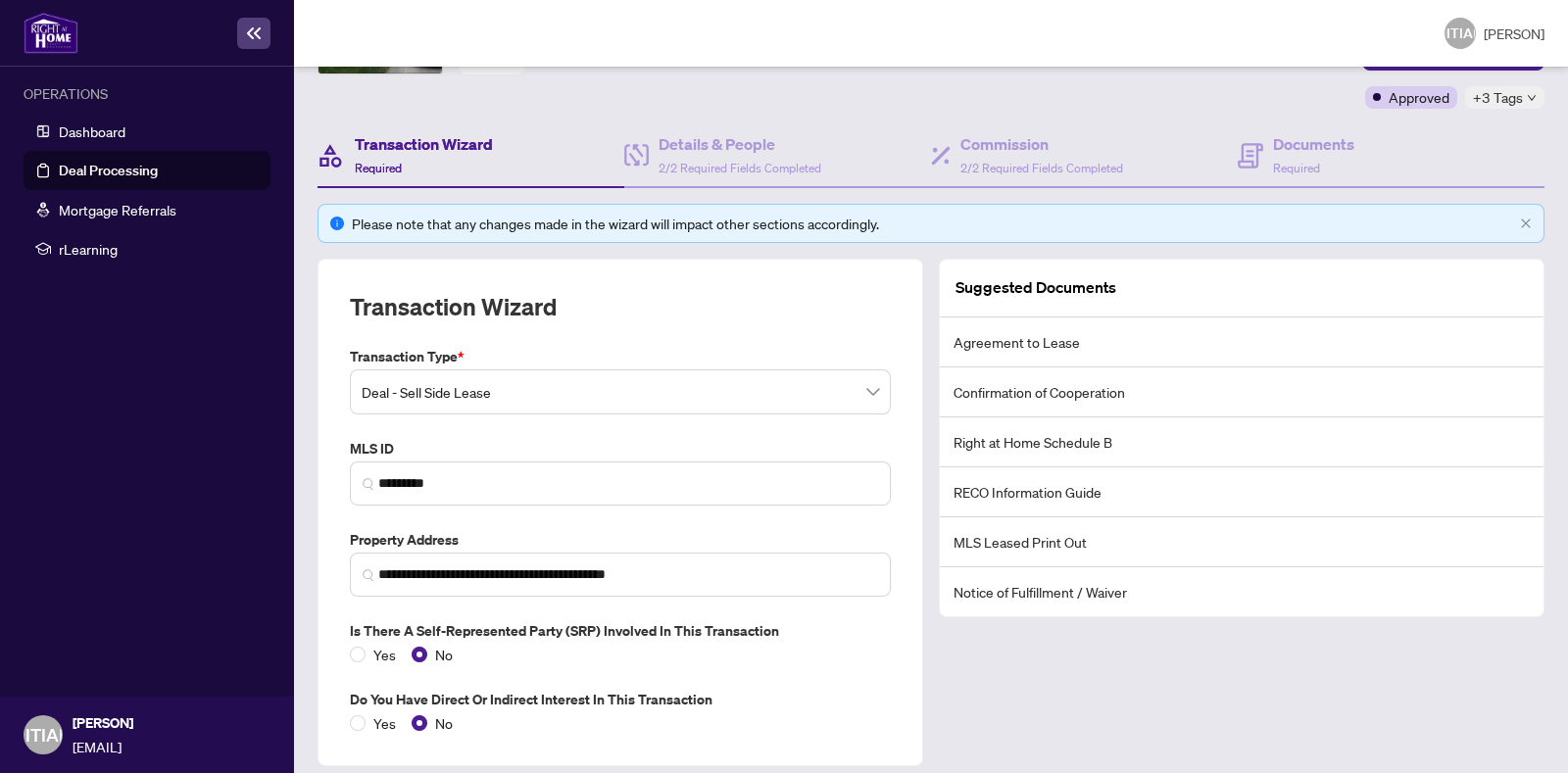 scroll, scrollTop: 94, scrollLeft: 0, axis: vertical 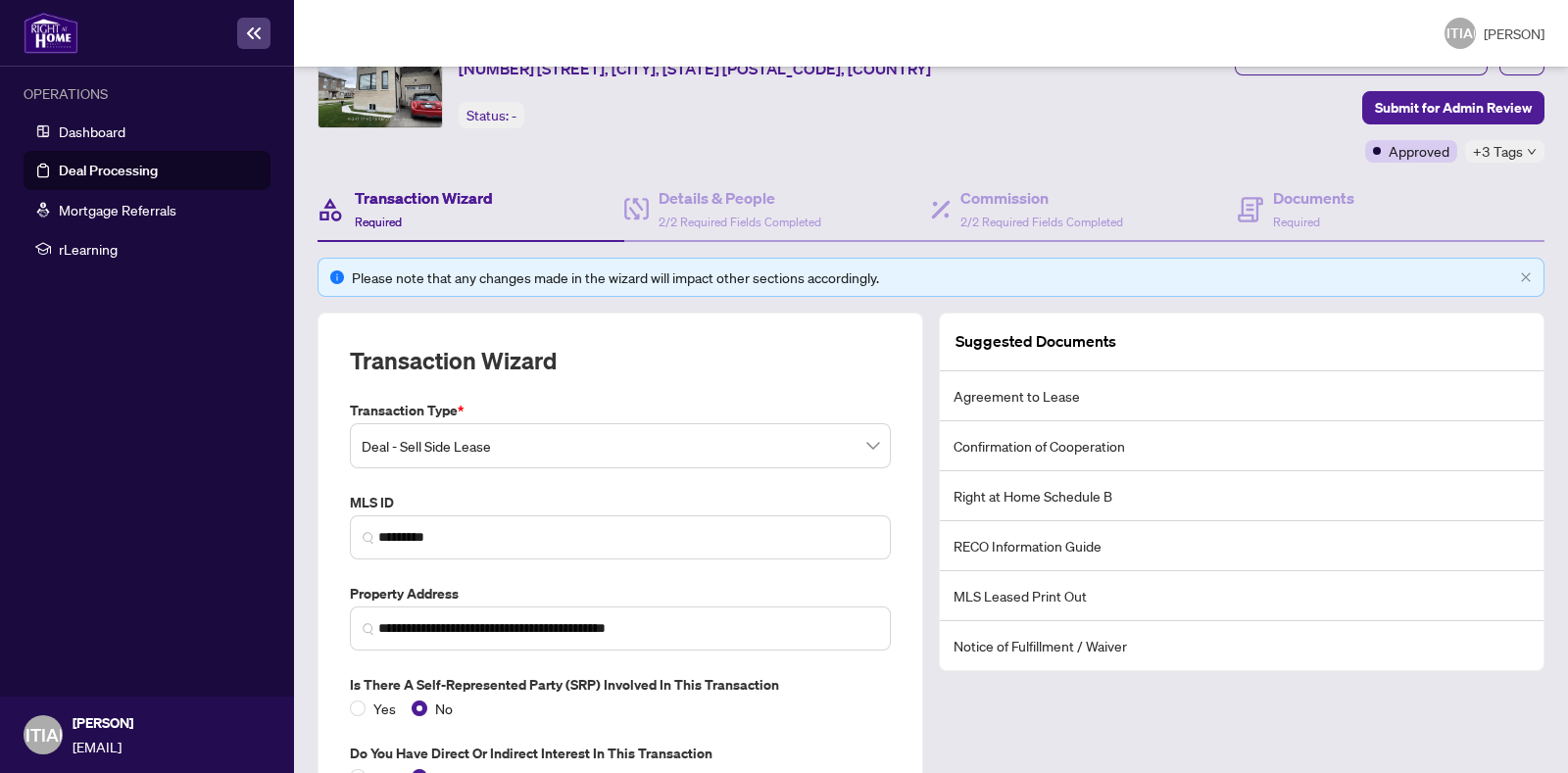 click on "Deal Processing" at bounding box center (108, 170) 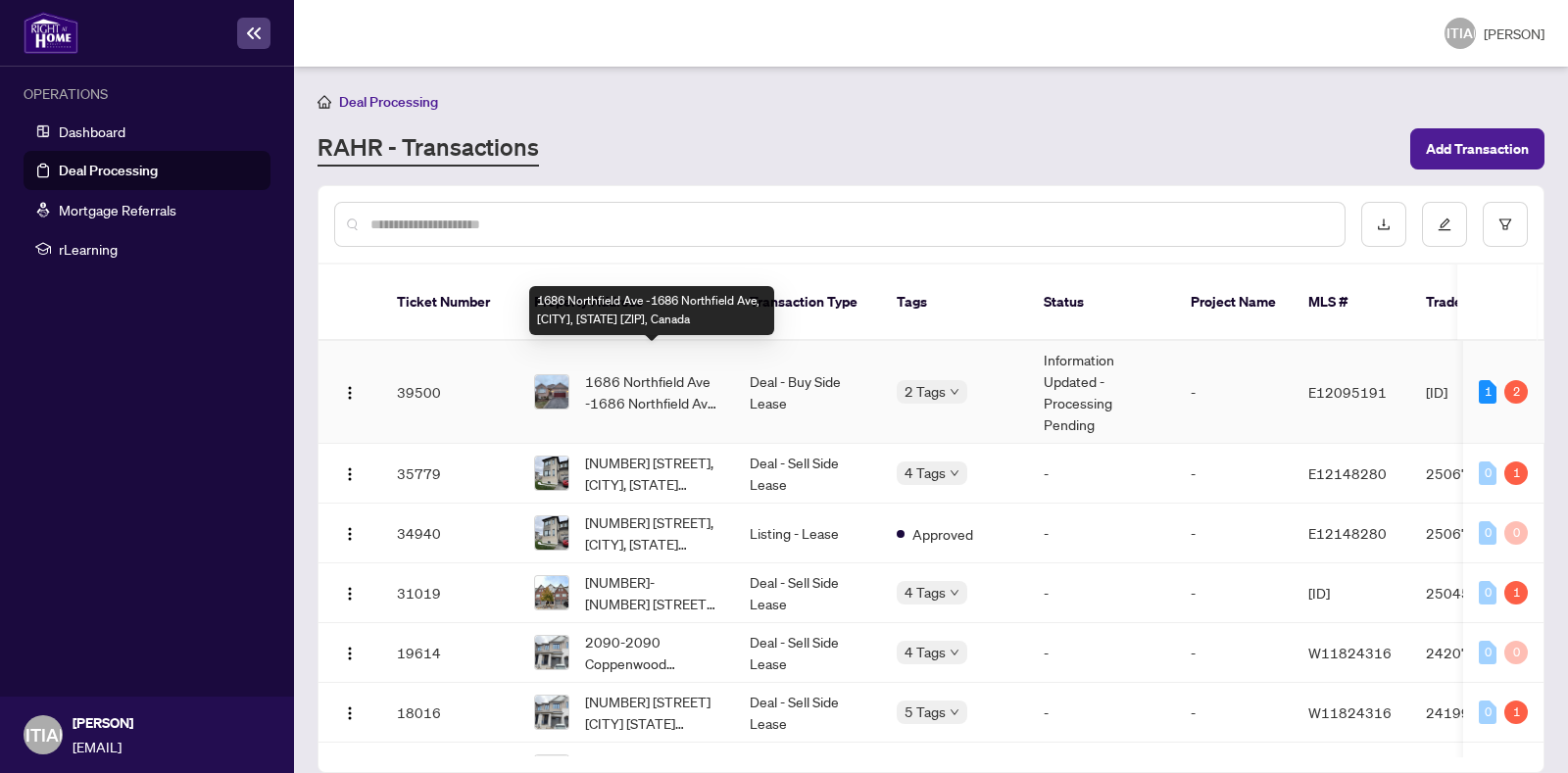 click on "1686 Northfield Ave -1686 Northfield Ave, [CITY], [STATE] [ZIP], Canada" at bounding box center [652, 392] 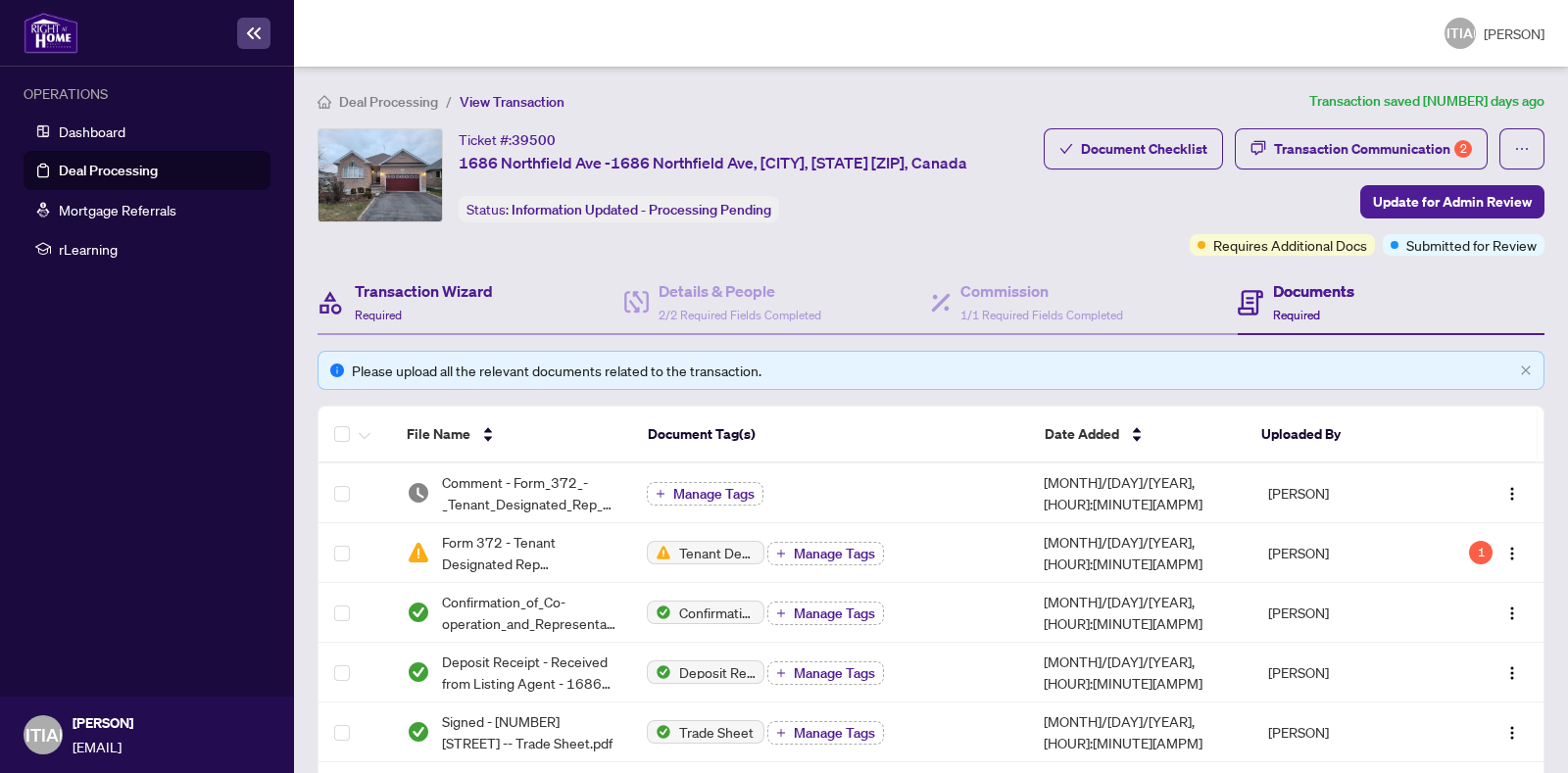 click on "Transaction Wizard Required" at bounding box center [470, 303] 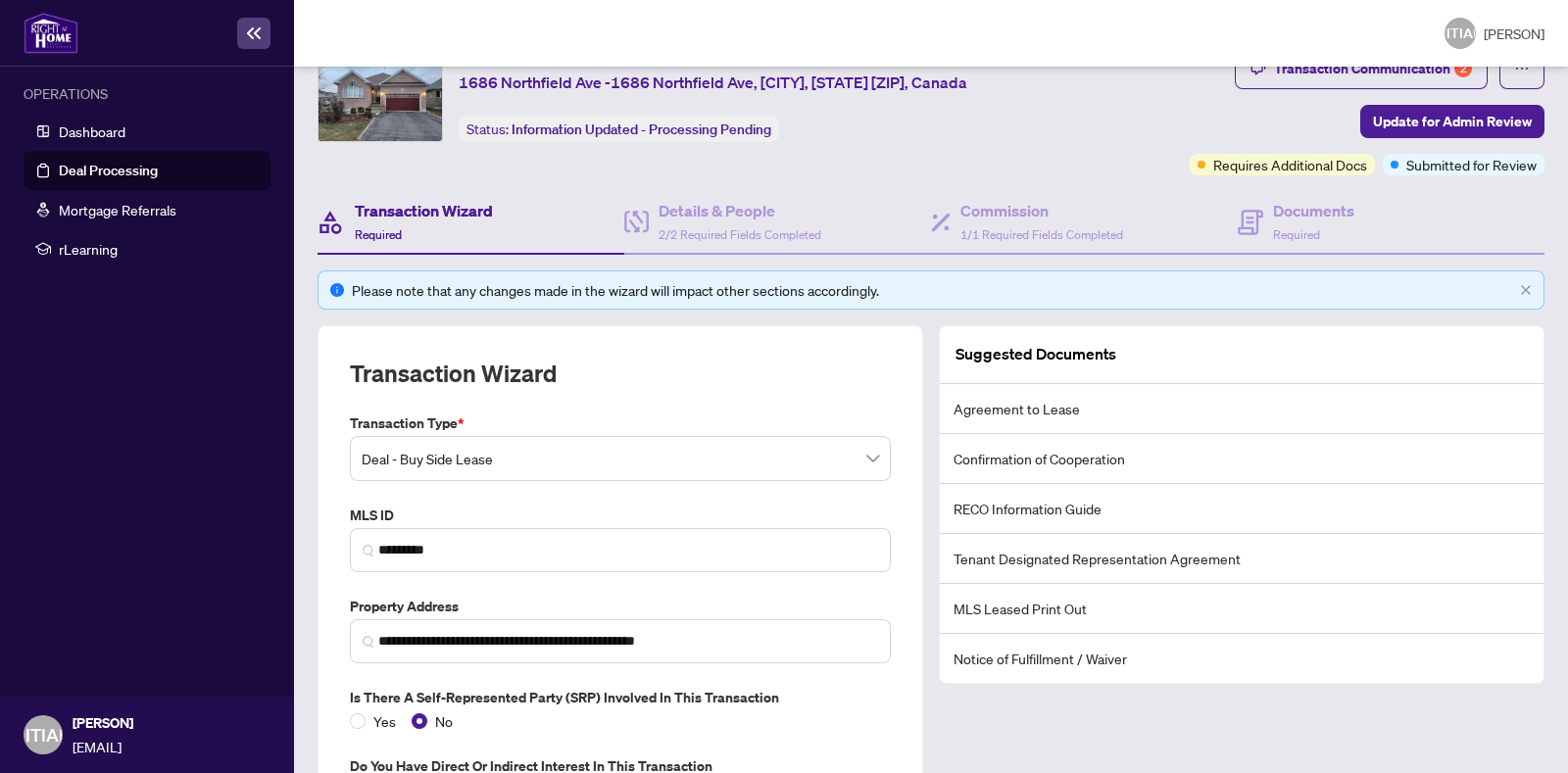 scroll, scrollTop: 0, scrollLeft: 0, axis: both 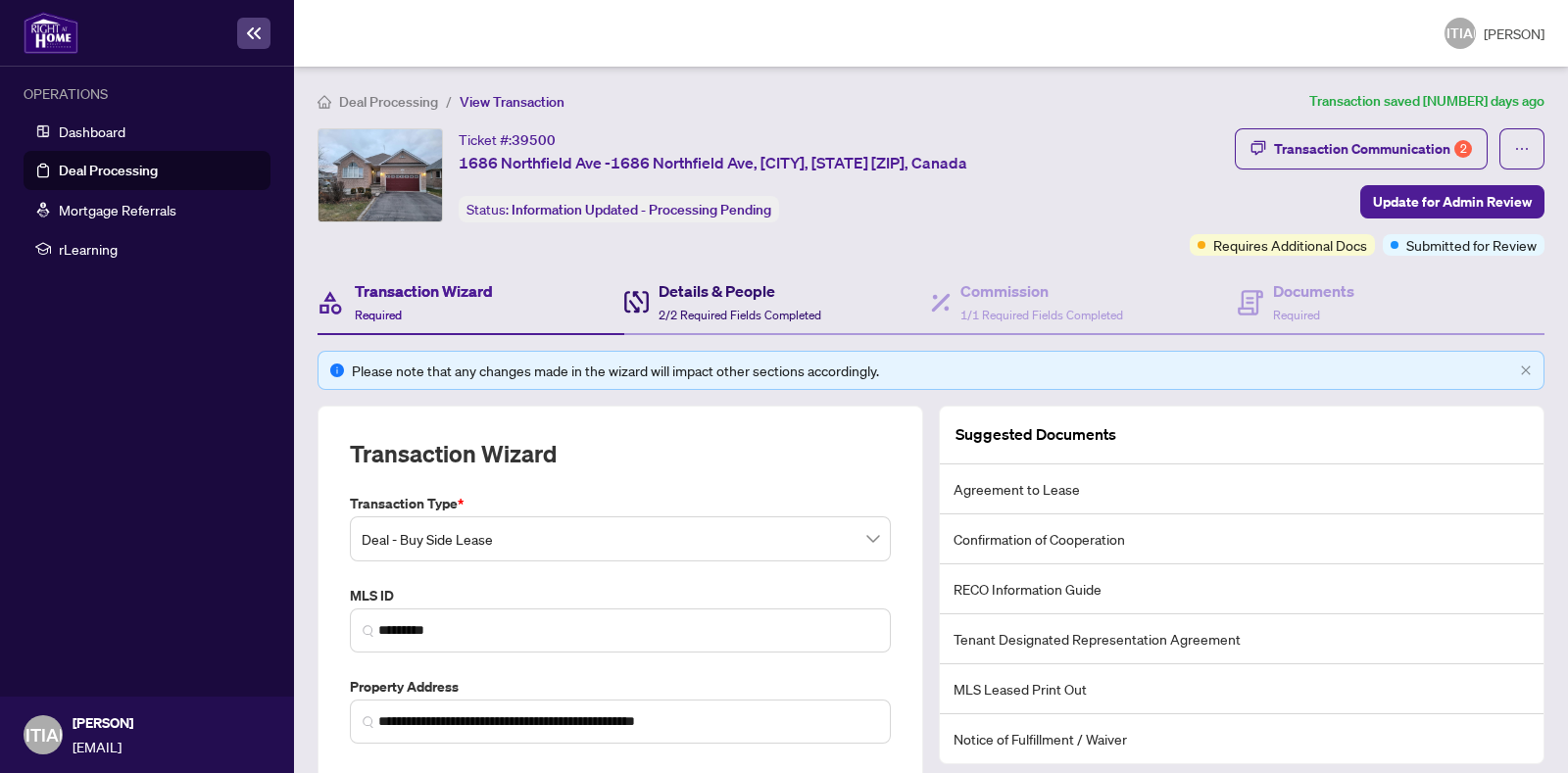 click on "Details & People" at bounding box center (740, 291) 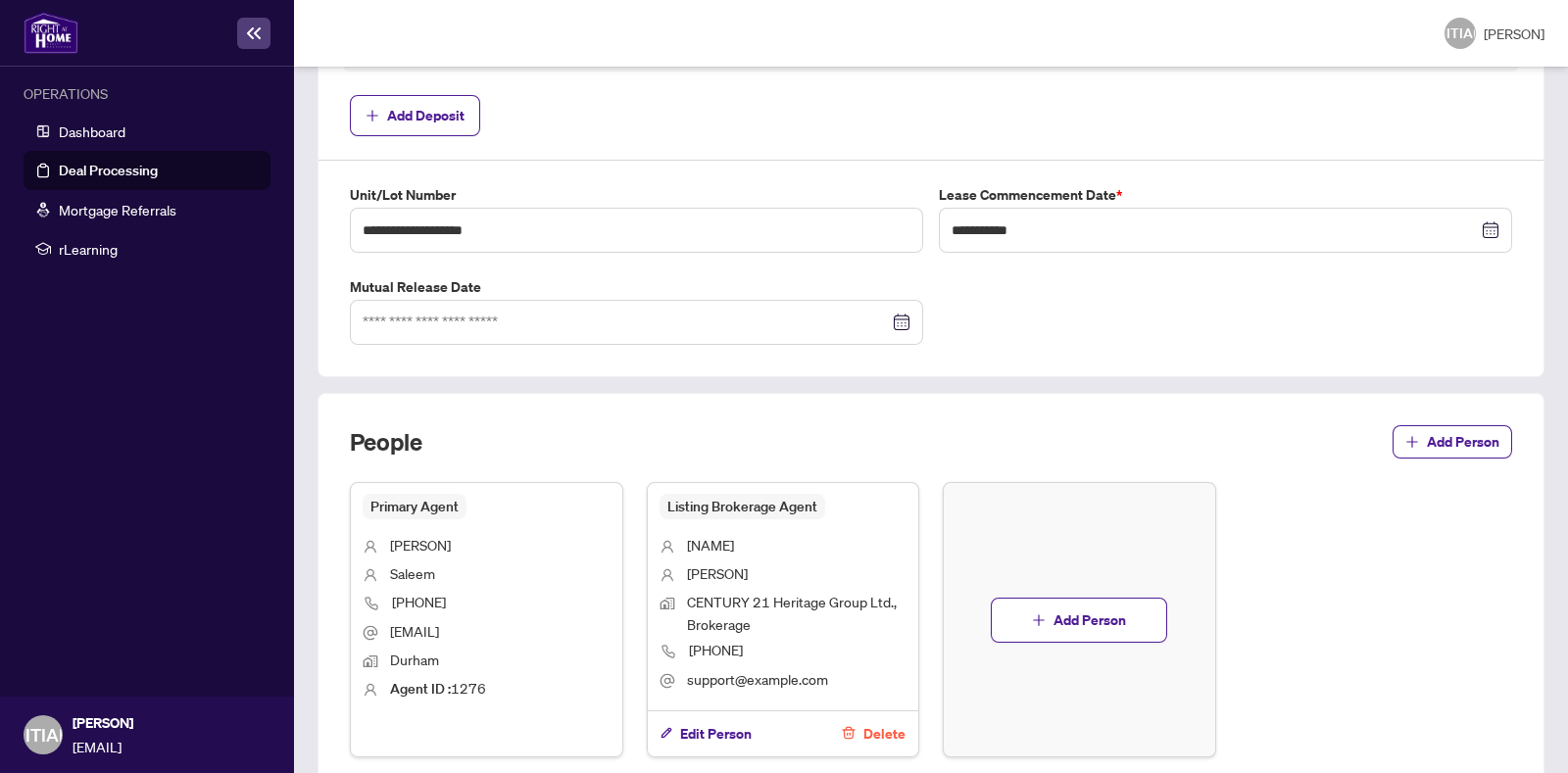 scroll, scrollTop: 1068, scrollLeft: 0, axis: vertical 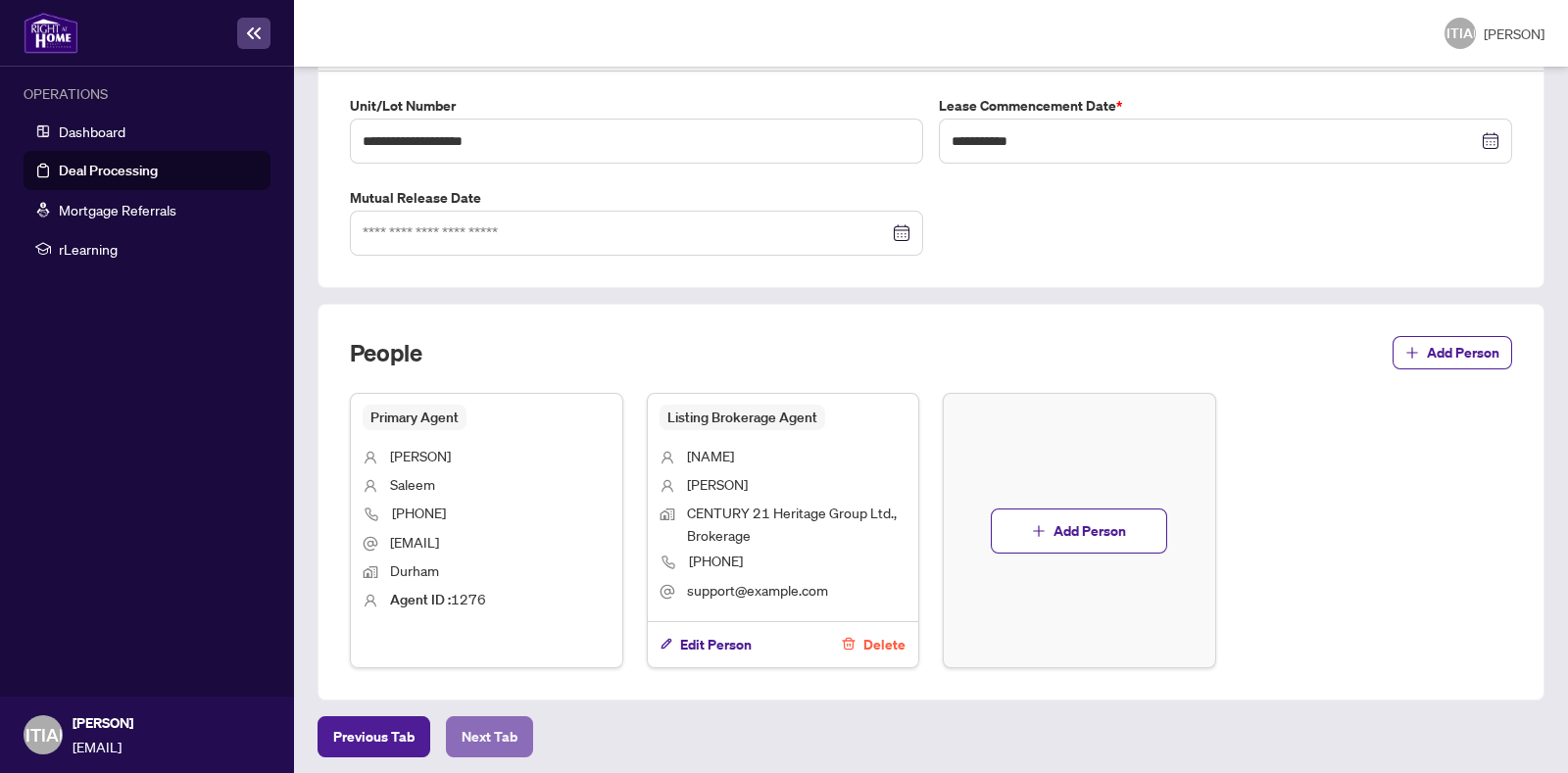 click on "Next Tab" at bounding box center (373, 737) 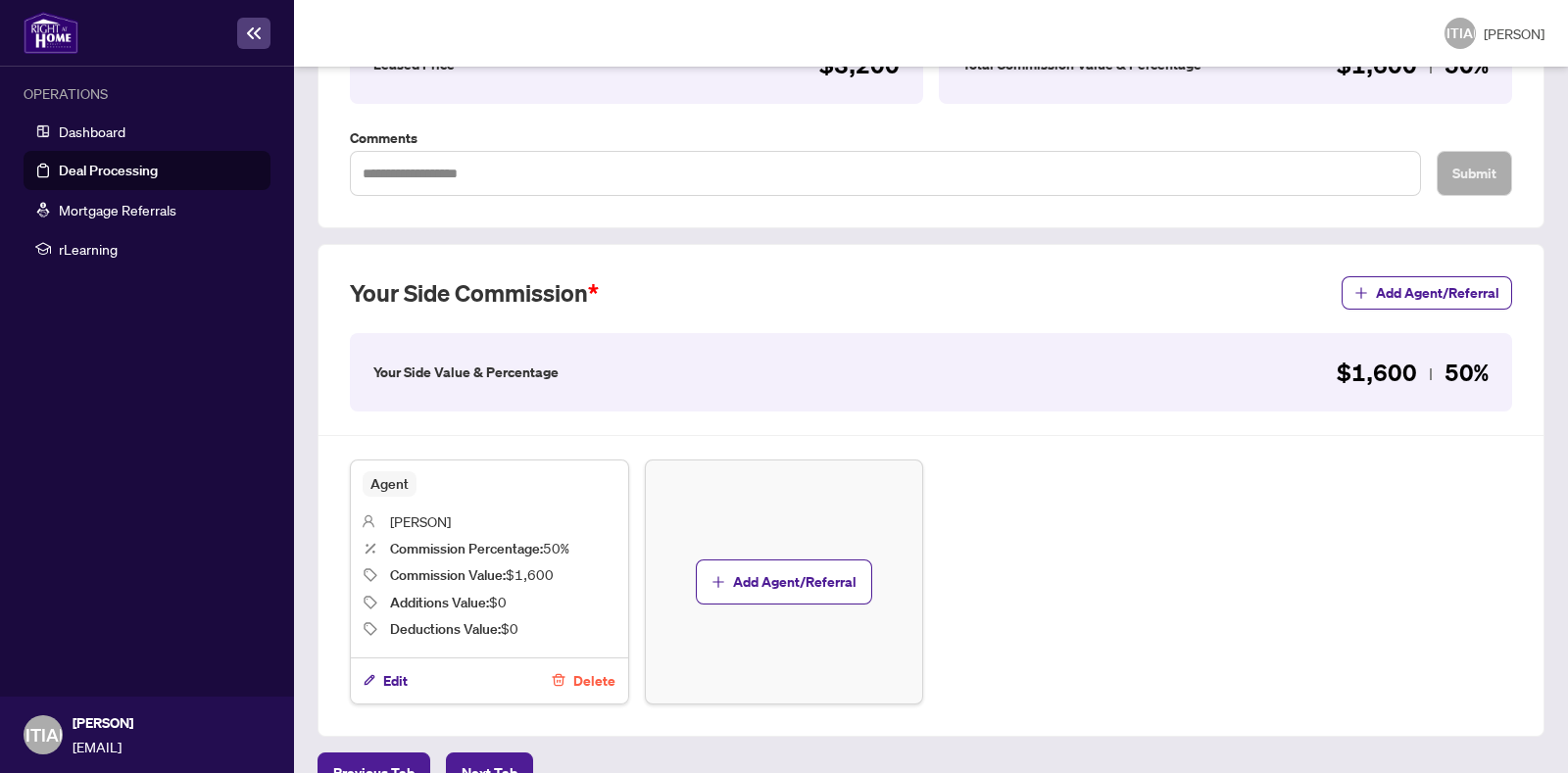 scroll, scrollTop: 500, scrollLeft: 0, axis: vertical 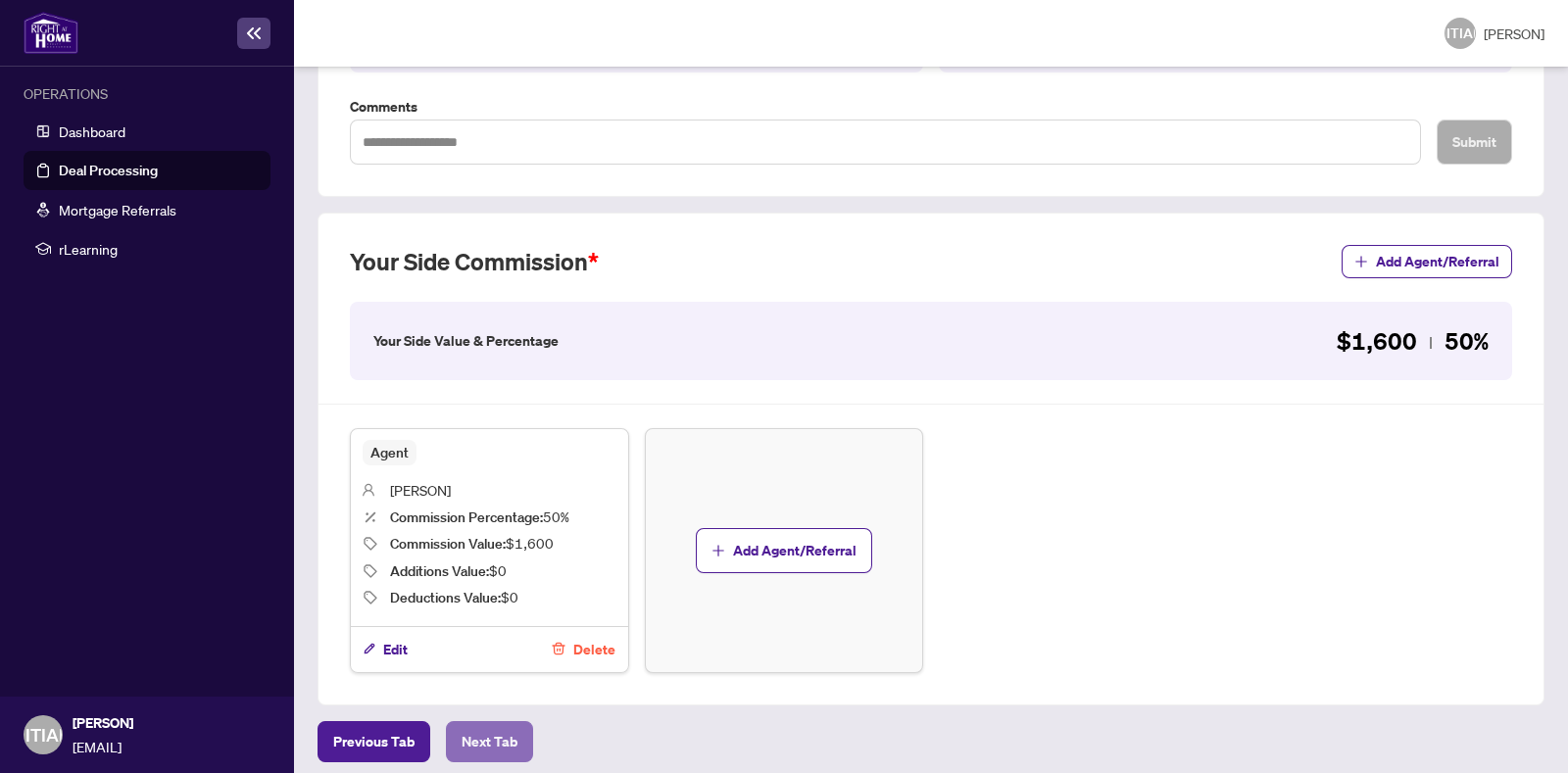 click on "Next Tab" at bounding box center (373, 742) 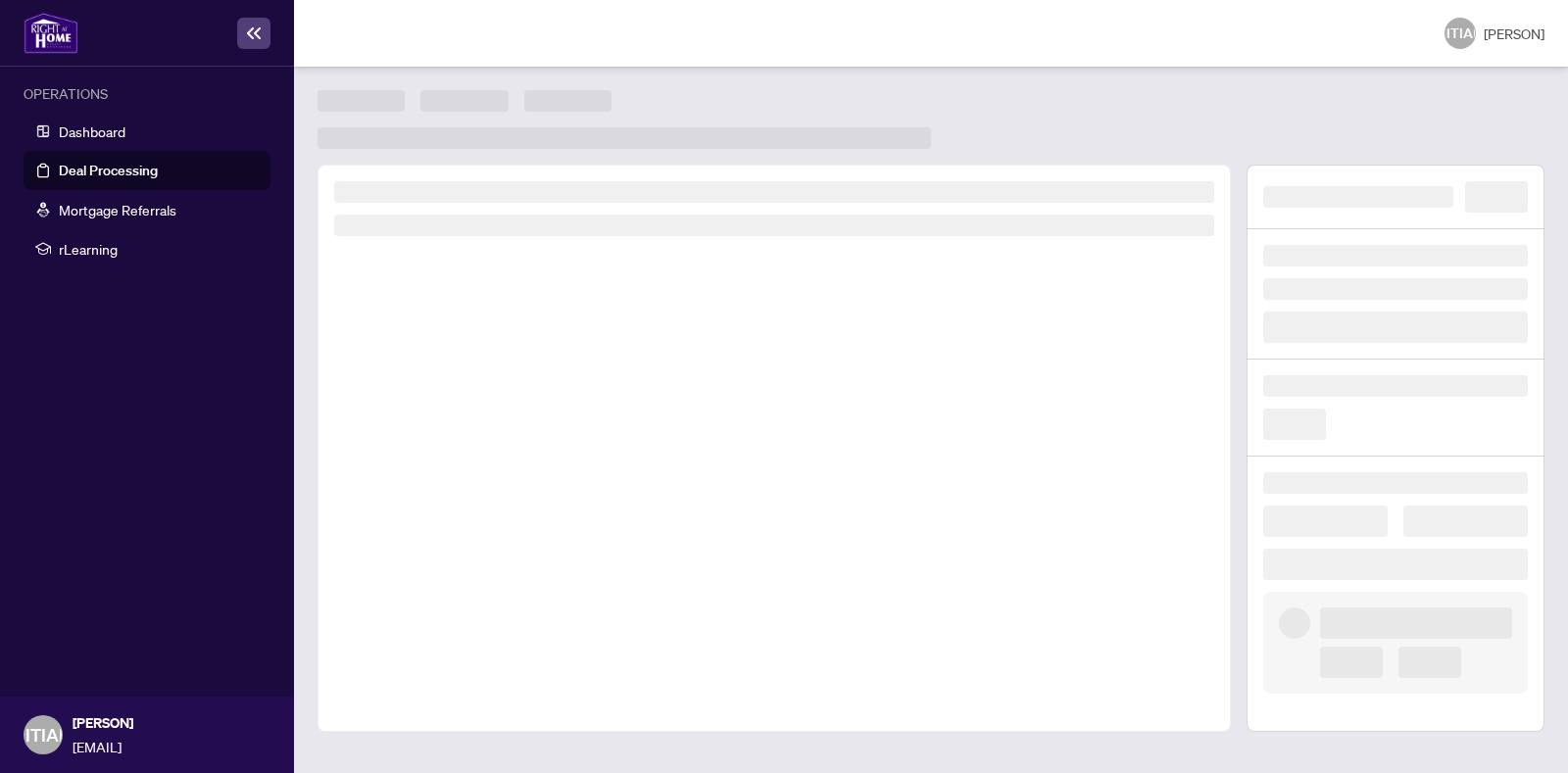 scroll, scrollTop: 0, scrollLeft: 0, axis: both 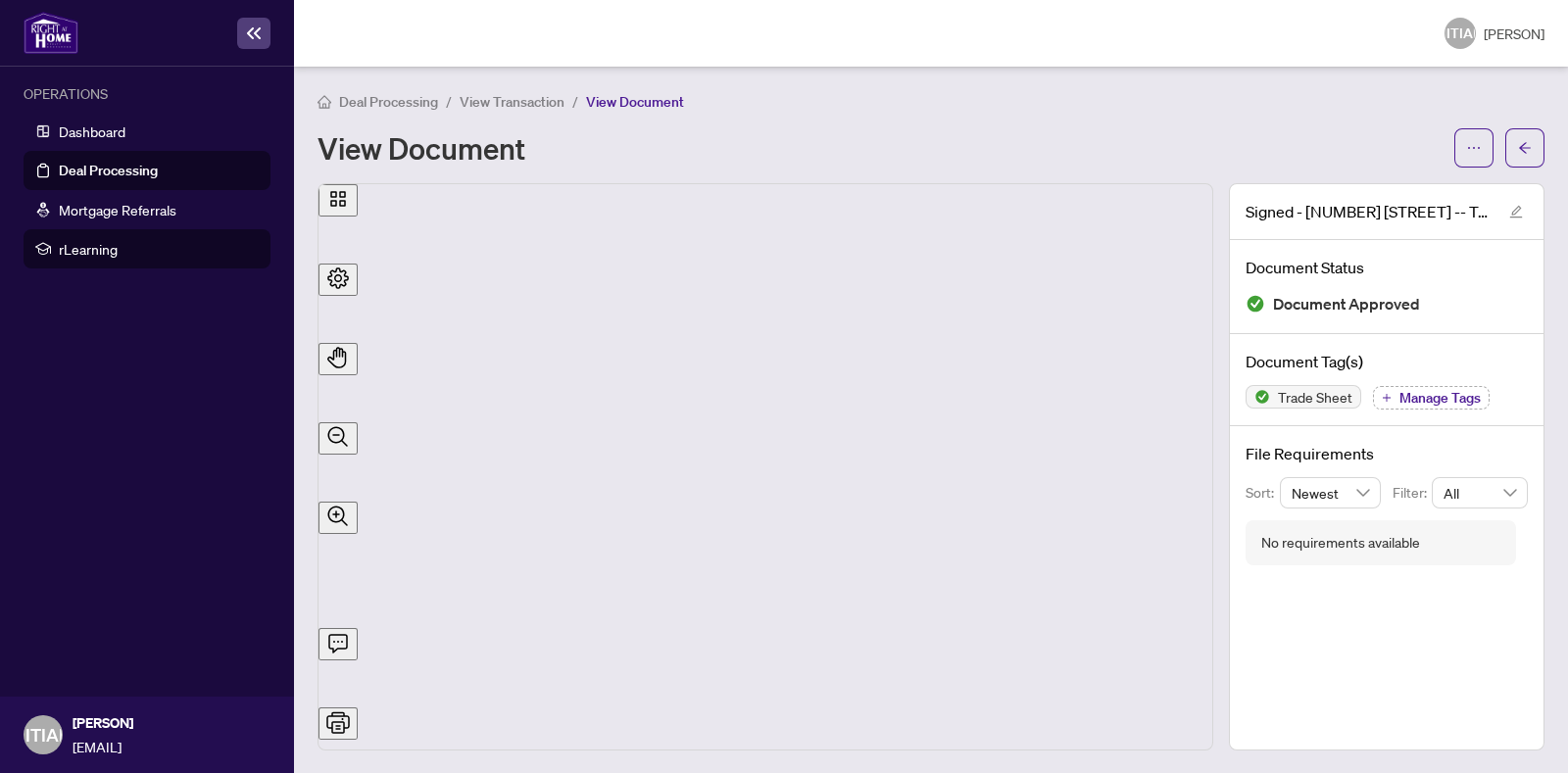 click on "rLearning" at bounding box center [159, 249] 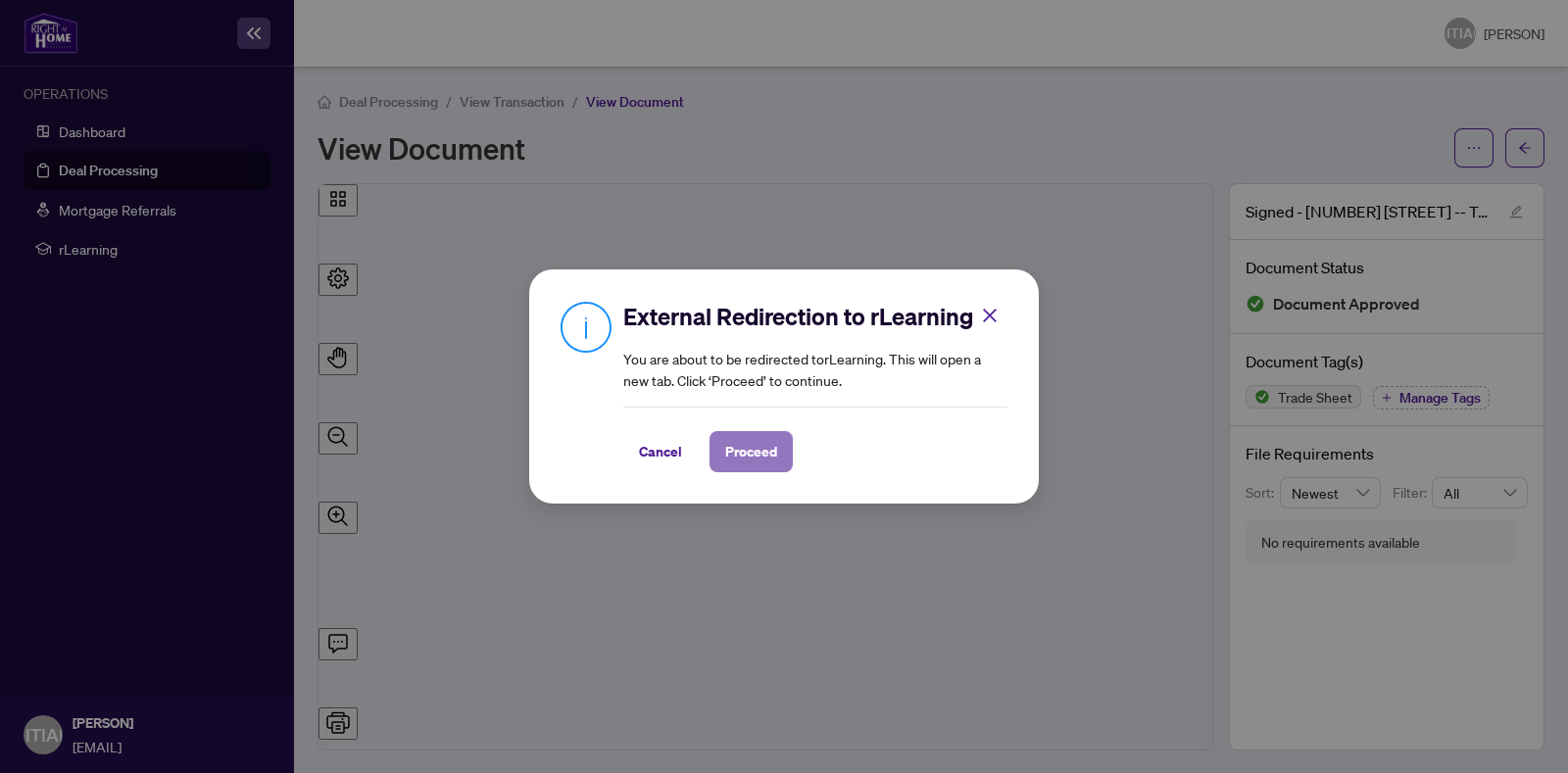 click on "Proceed" at bounding box center [751, 452] 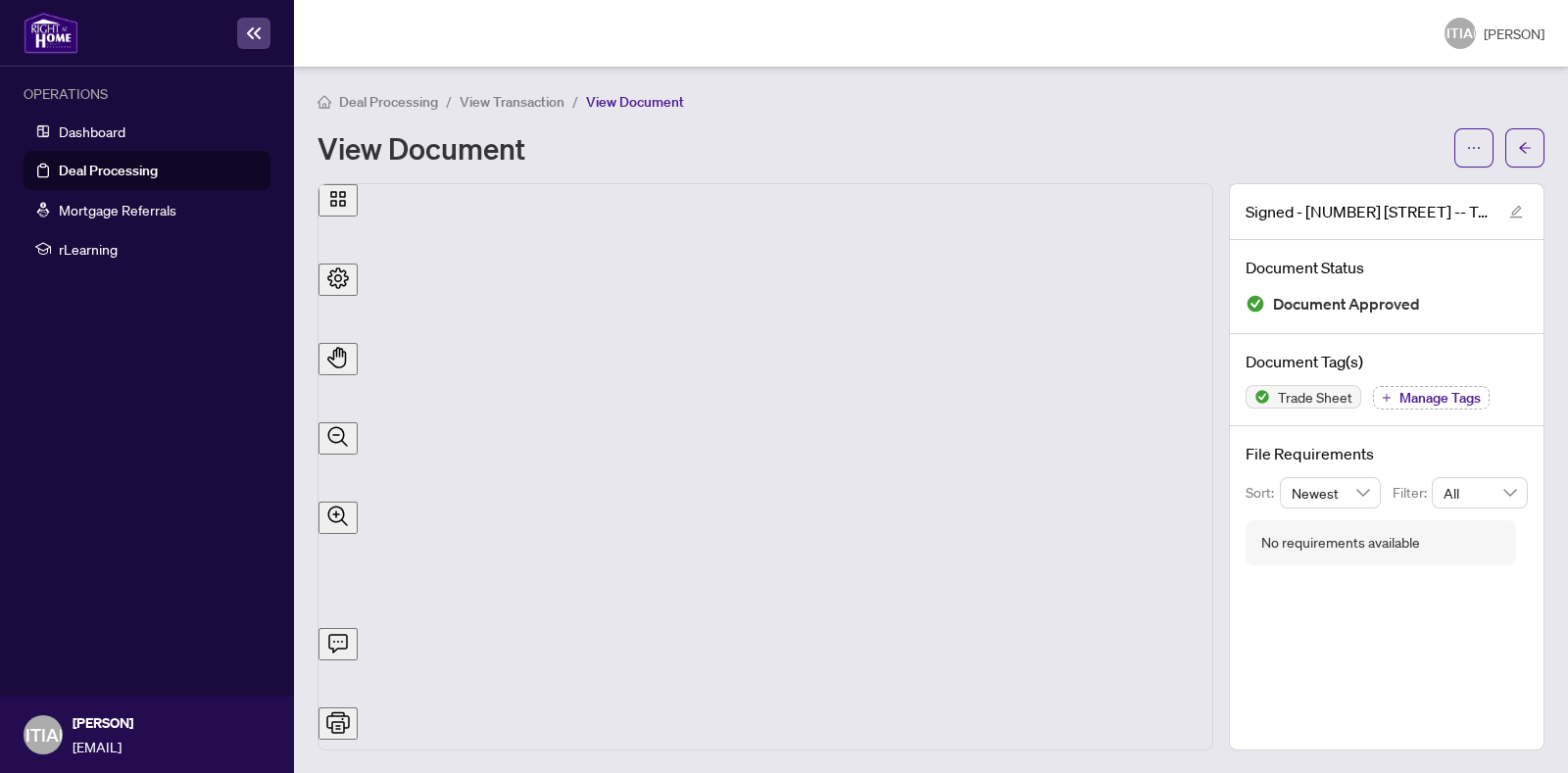 click on "Deal Processing" at bounding box center (108, 170) 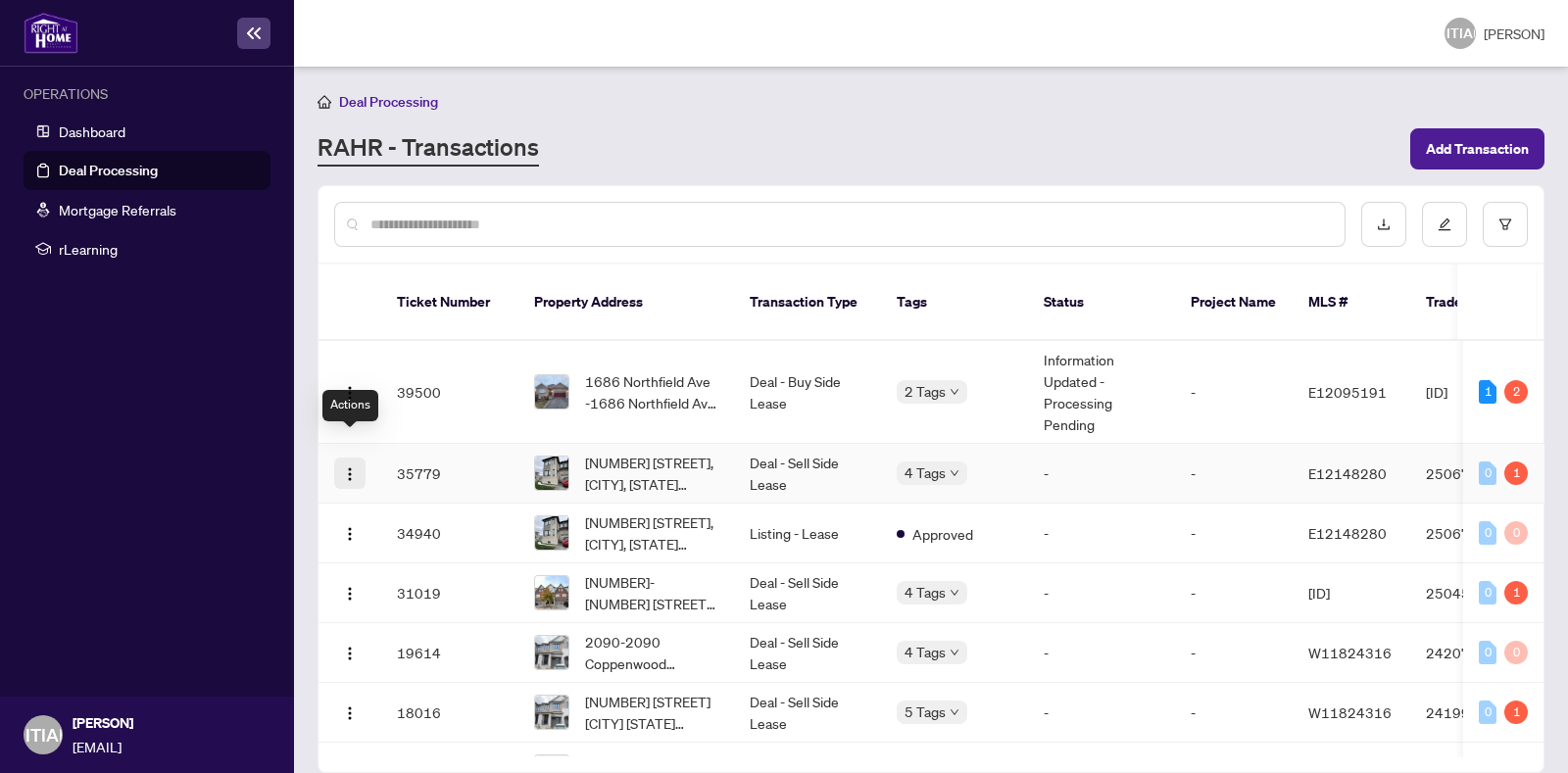 click at bounding box center [350, 474] 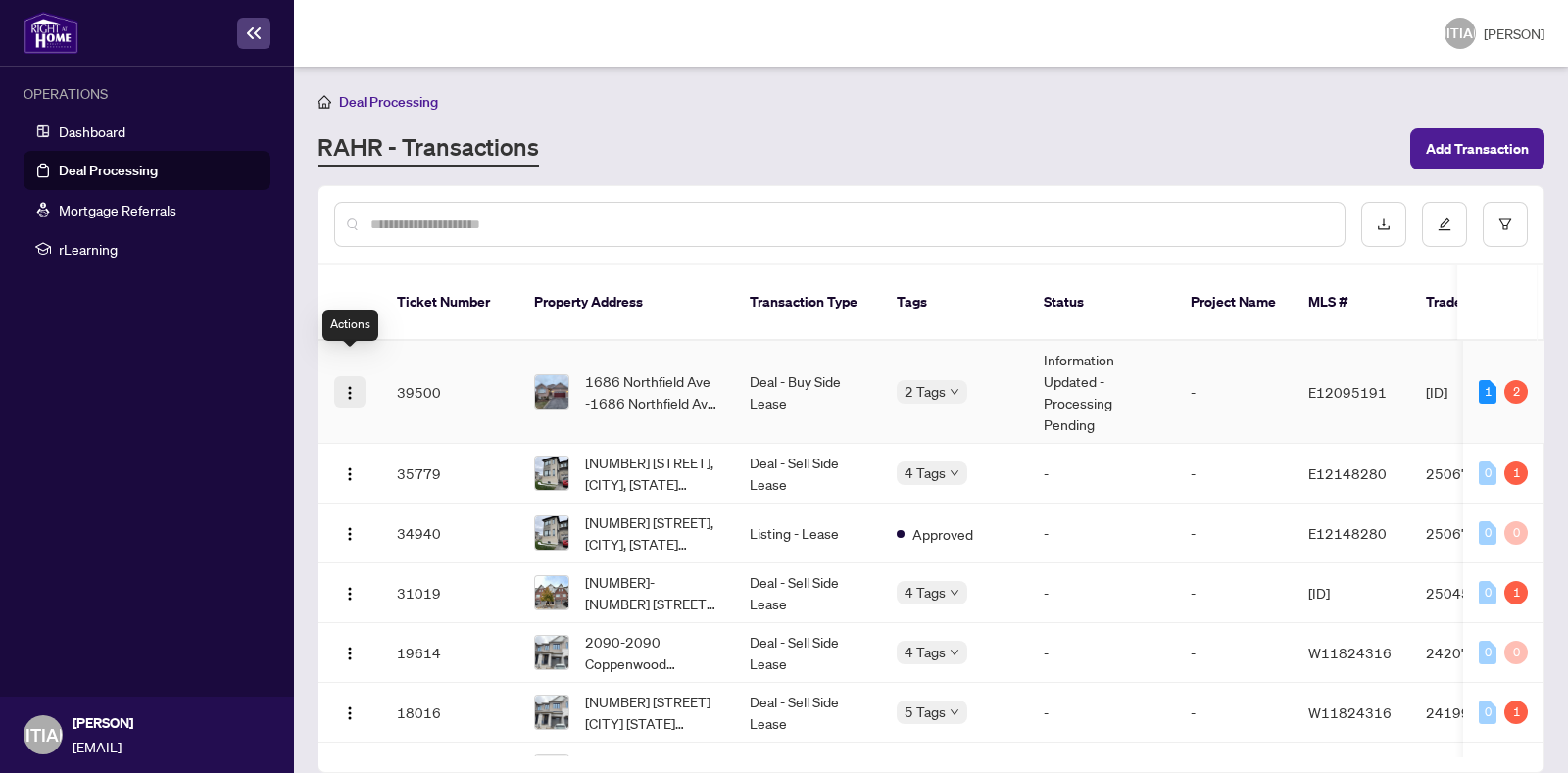 click at bounding box center [350, 393] 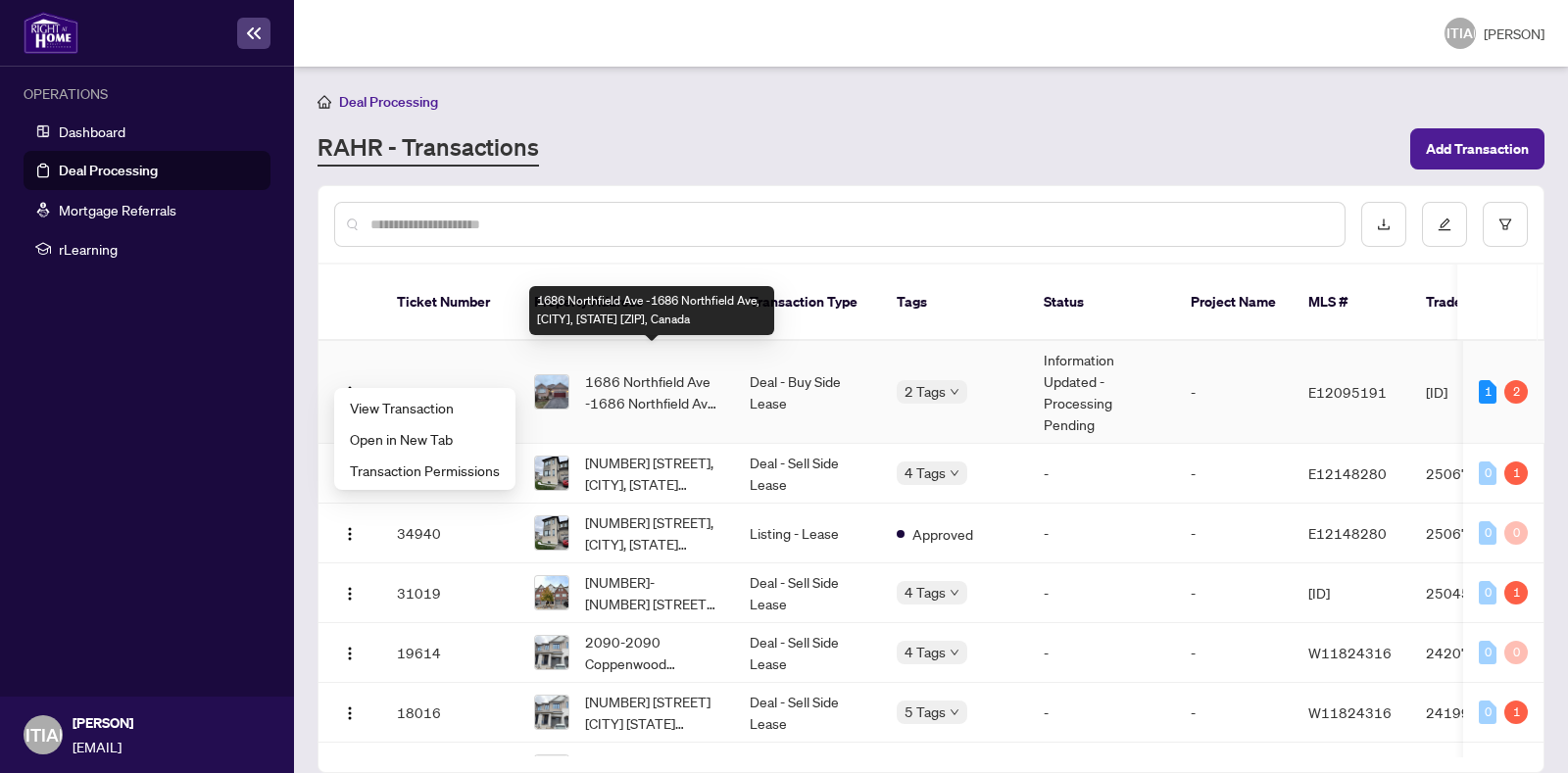 click on "1686 Northfield Ave -1686 Northfield Ave, [CITY], [STATE] [ZIP], Canada" at bounding box center [652, 392] 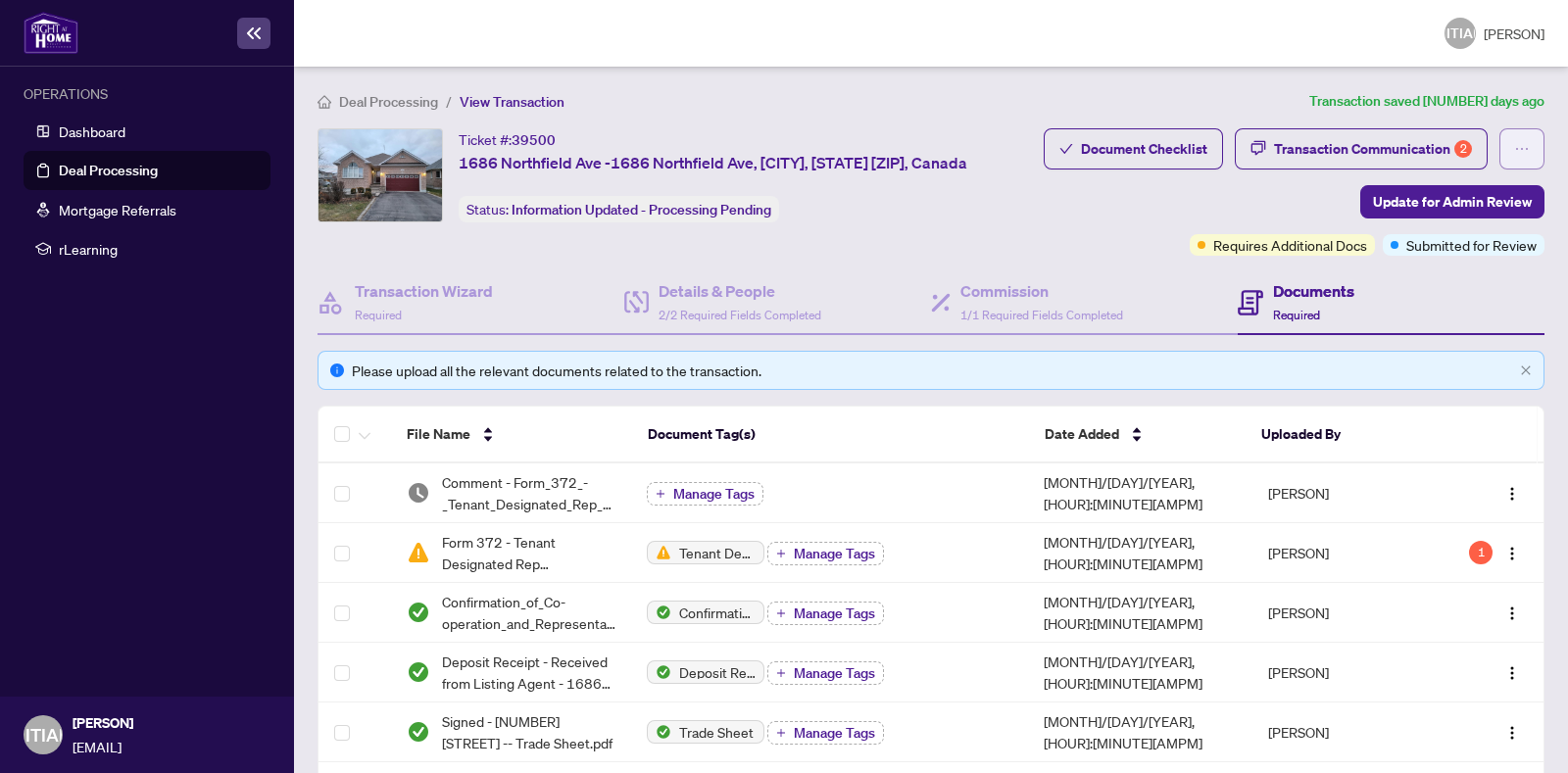 click at bounding box center [1522, 149] 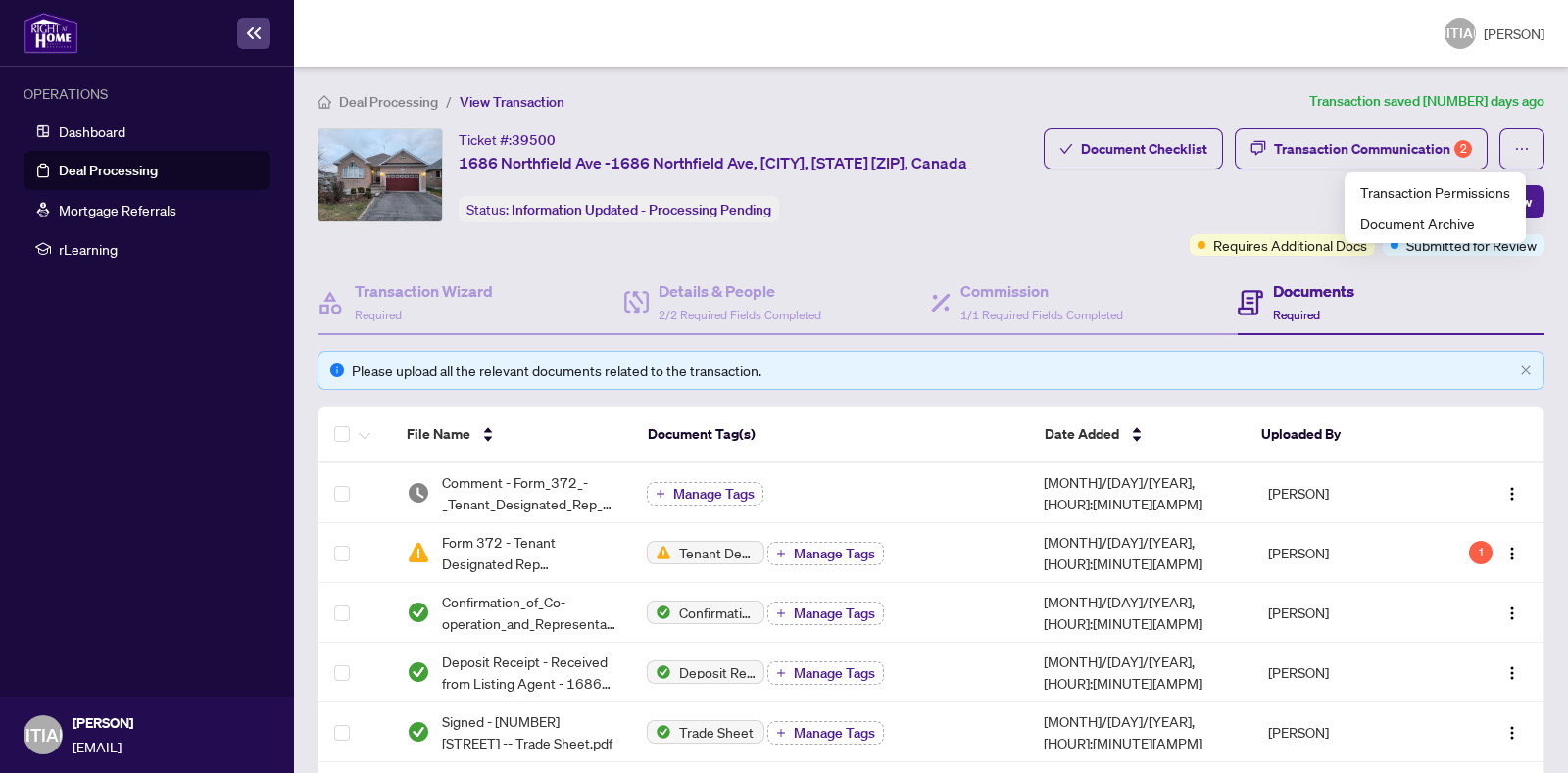 click on "[NUMBER] [STREET] -[NUMBER] [STREET], [CITY], [STATE] [POSTAL_CODE], [COUNTRY] Status: Information Updated - Processing Pending" at bounding box center (712, 175) 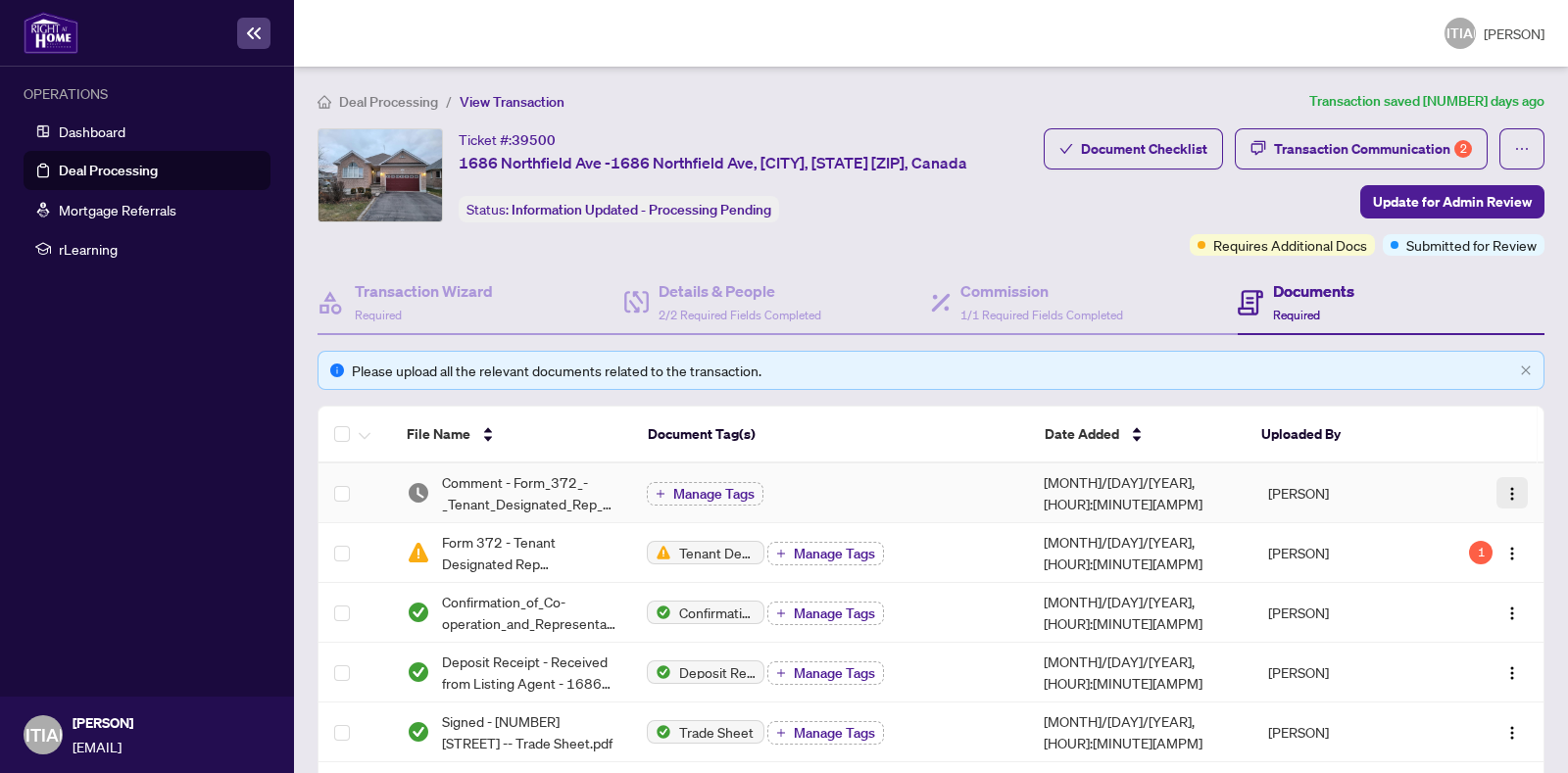 click at bounding box center (1512, 494) 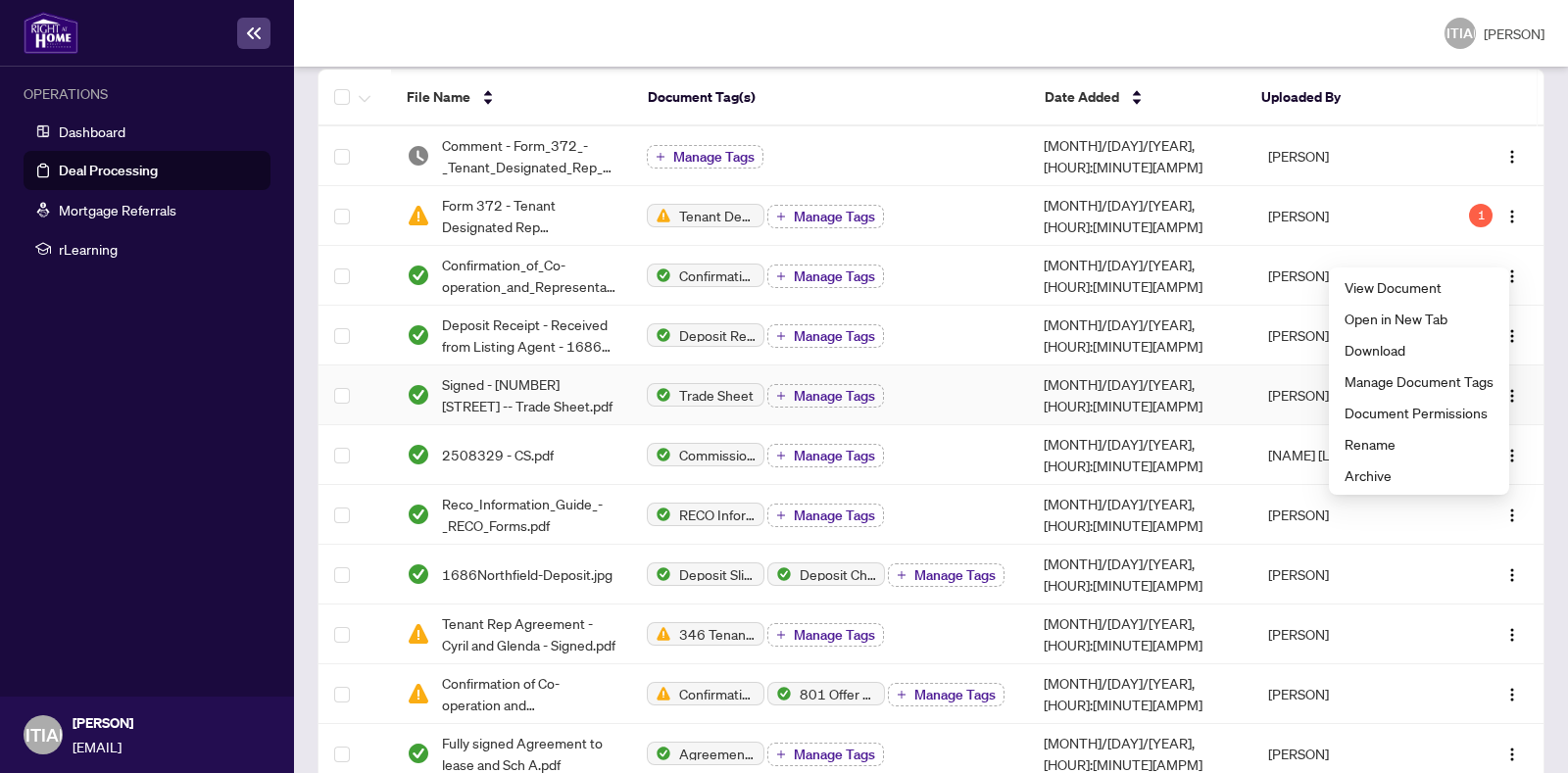 scroll, scrollTop: 0, scrollLeft: 0, axis: both 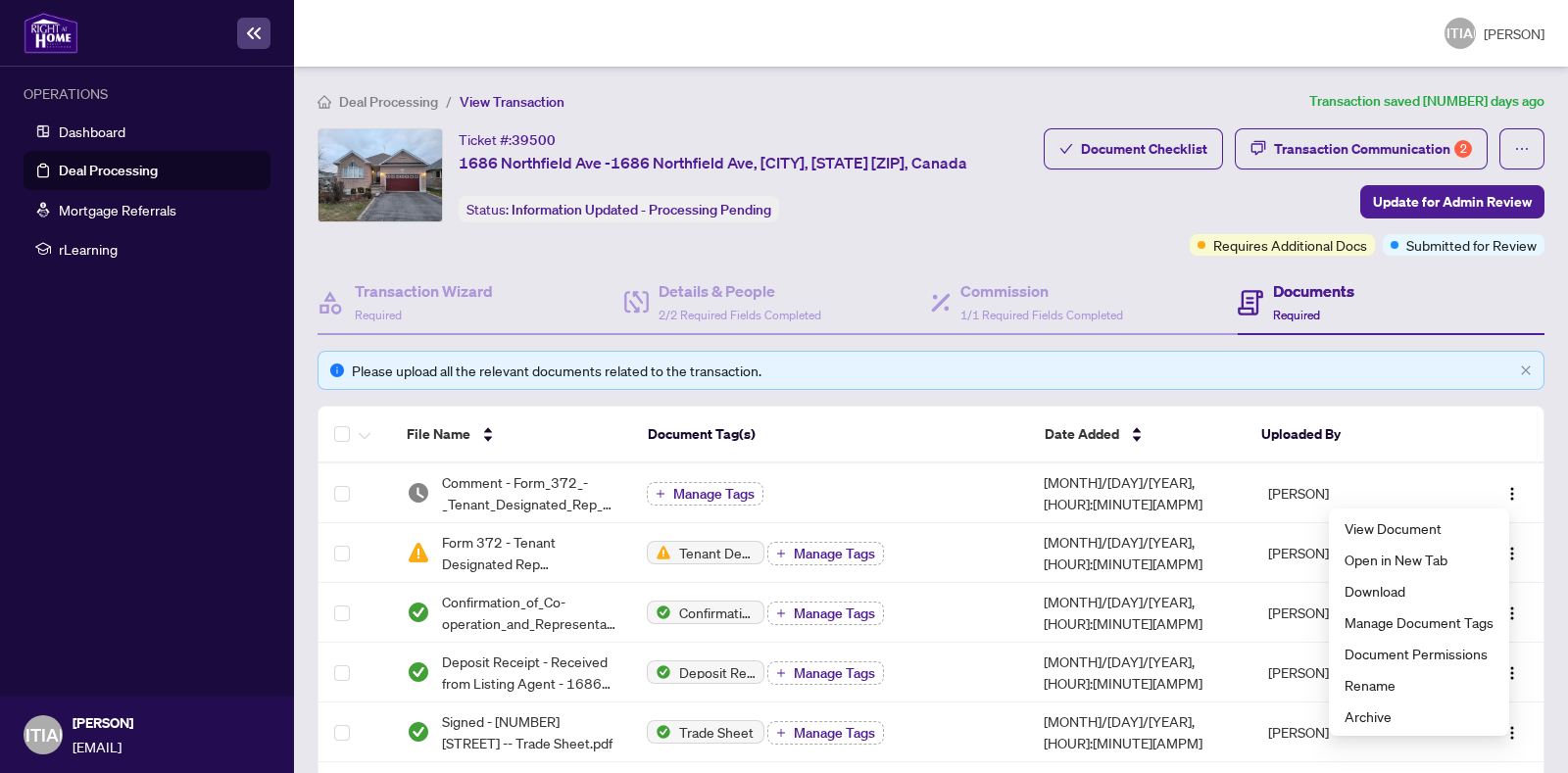 click on "Deal Processing" at bounding box center (108, 170) 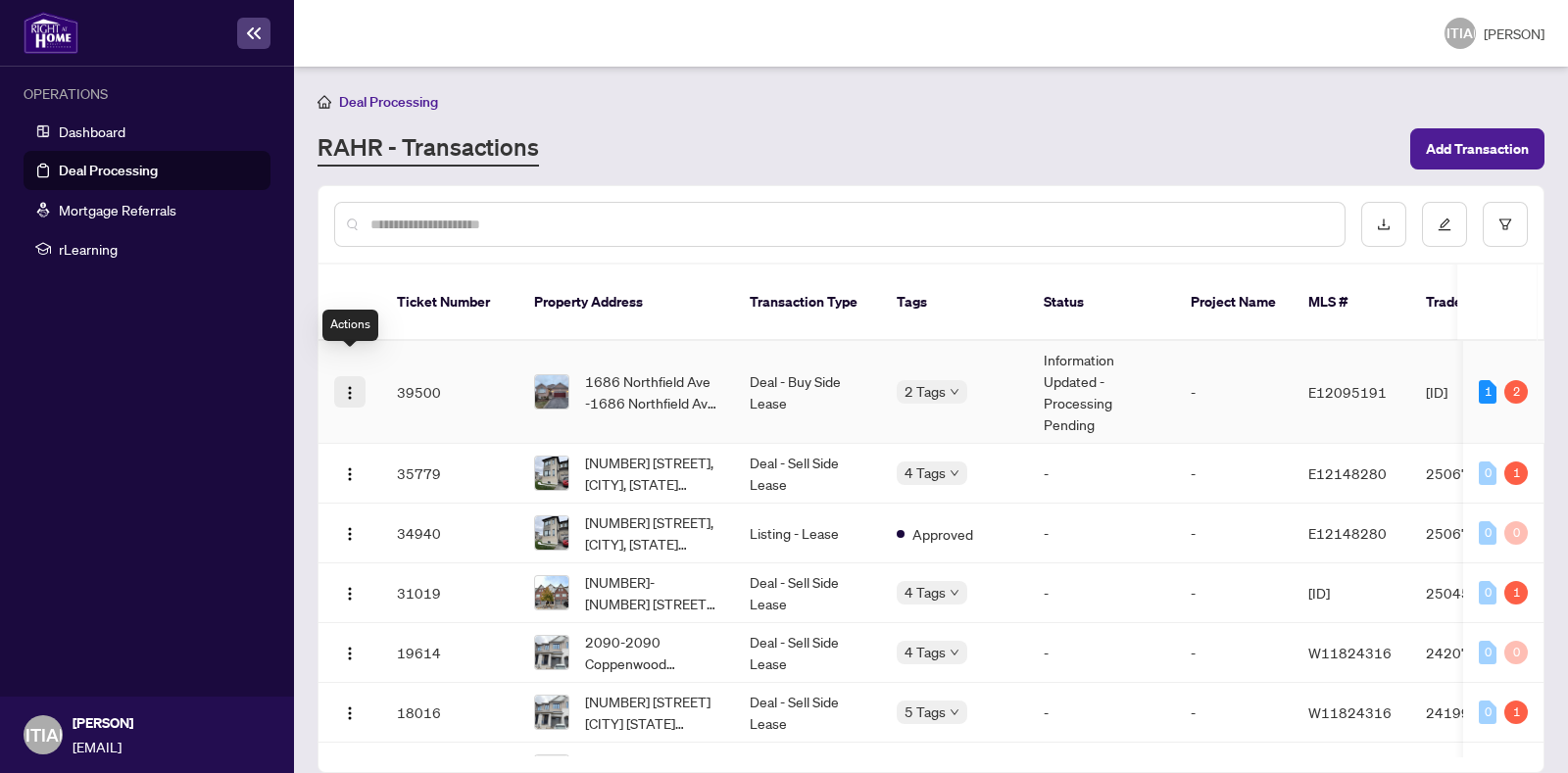 click at bounding box center (350, 393) 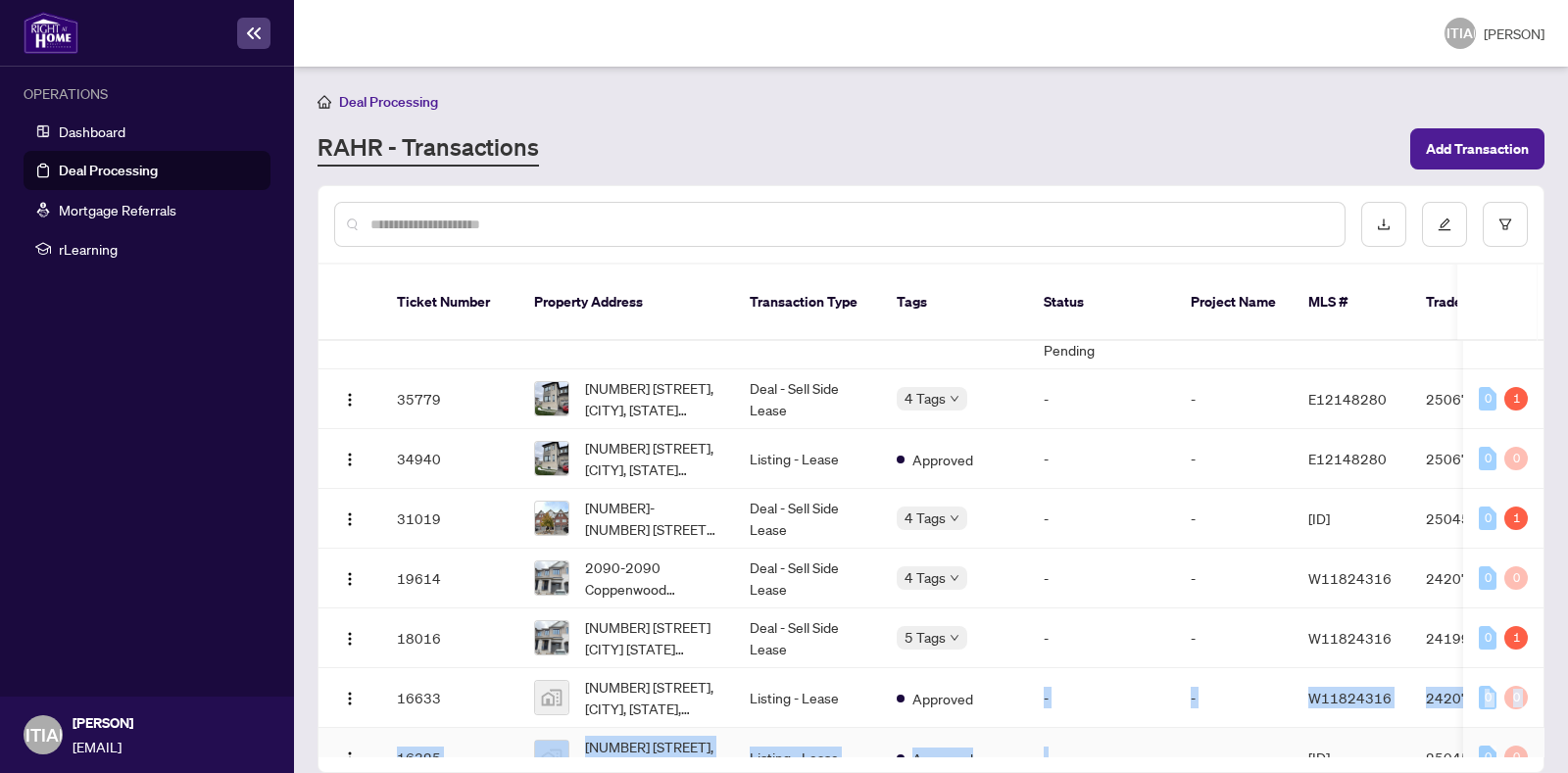 scroll, scrollTop: 76, scrollLeft: 0, axis: vertical 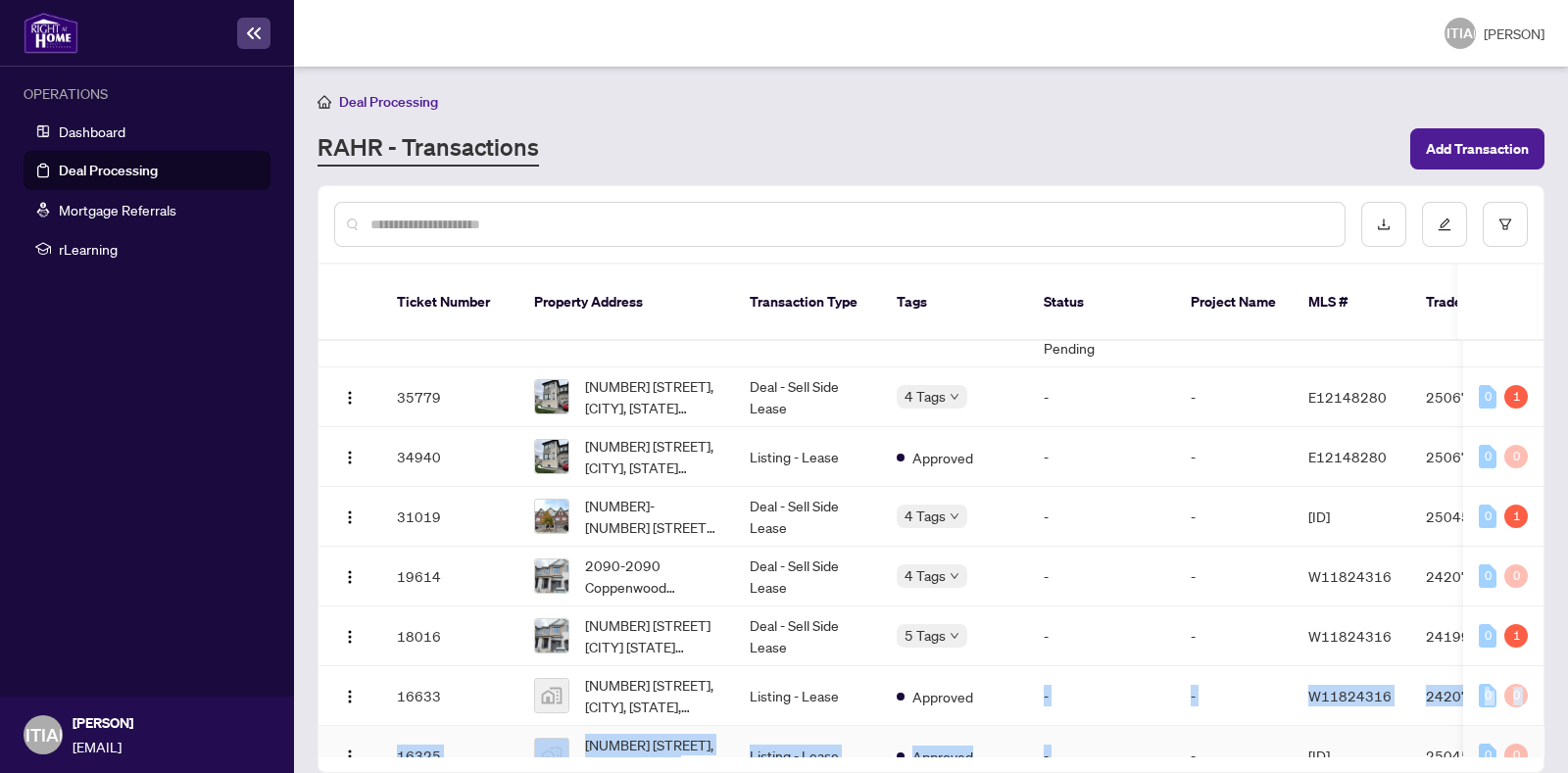 drag, startPoint x: 1035, startPoint y: 722, endPoint x: 1186, endPoint y: 707, distance: 151.7432 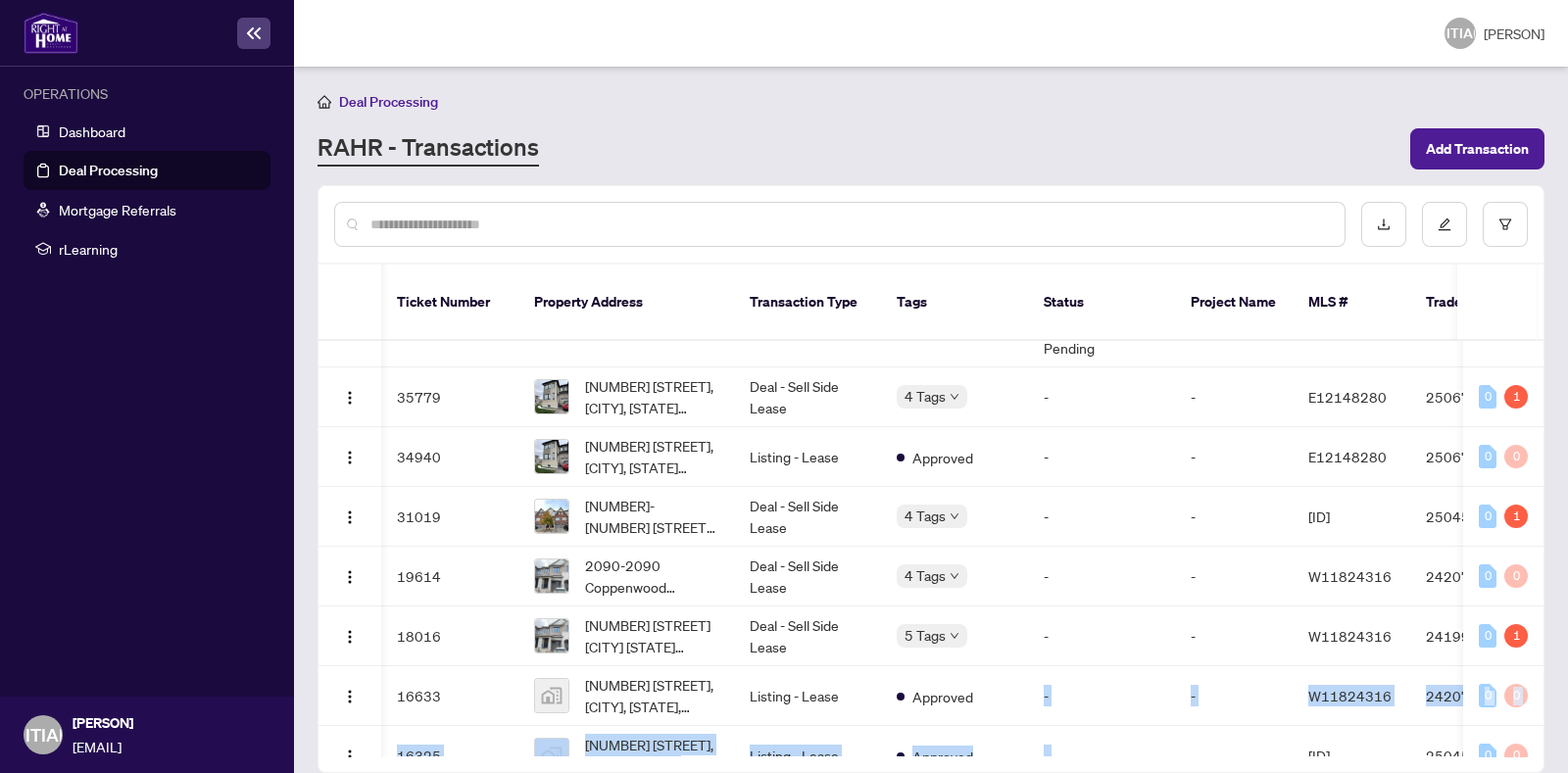 scroll, scrollTop: 76, scrollLeft: 94, axis: both 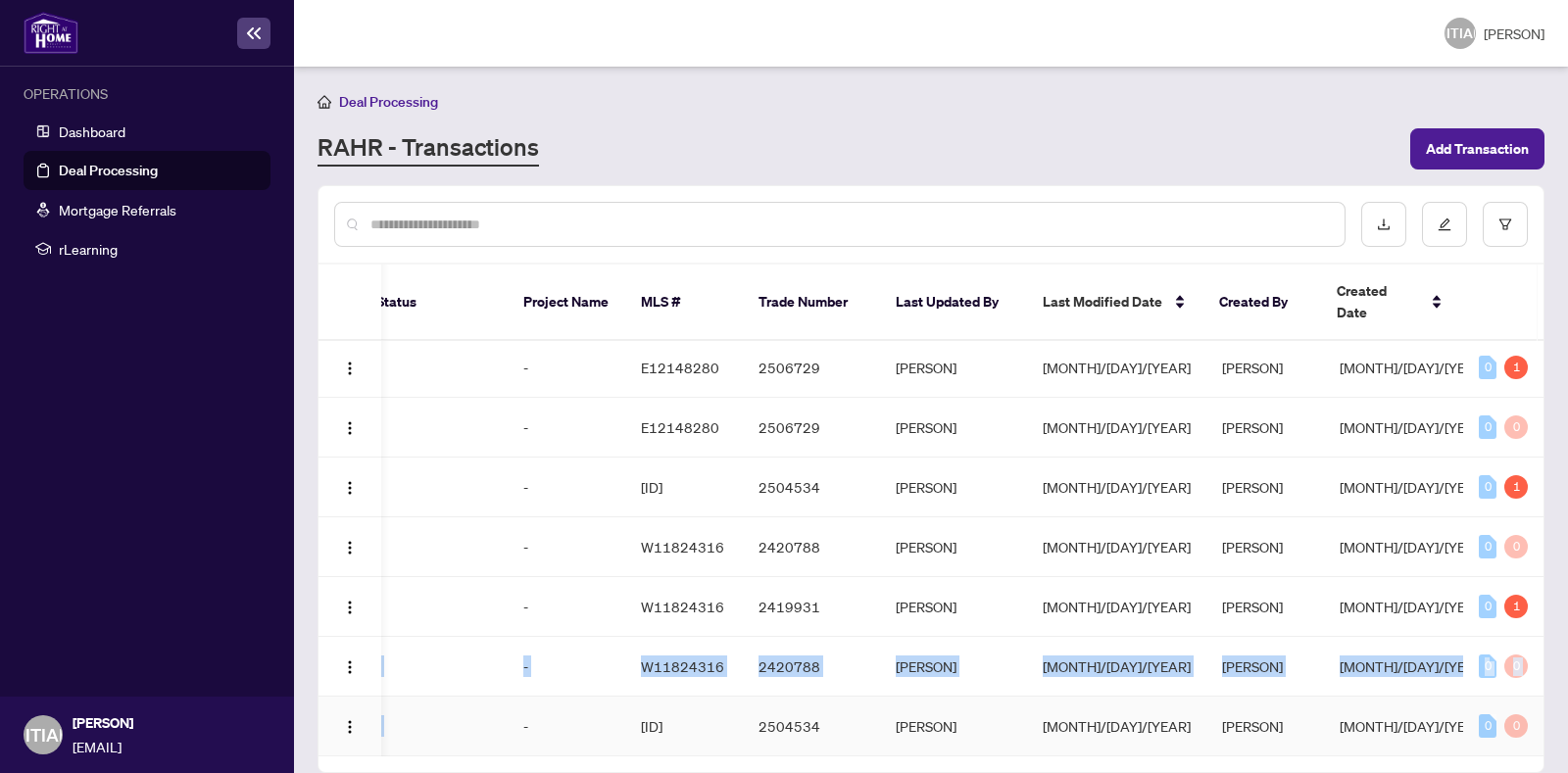 drag, startPoint x: 975, startPoint y: 716, endPoint x: 887, endPoint y: 720, distance: 88.090862 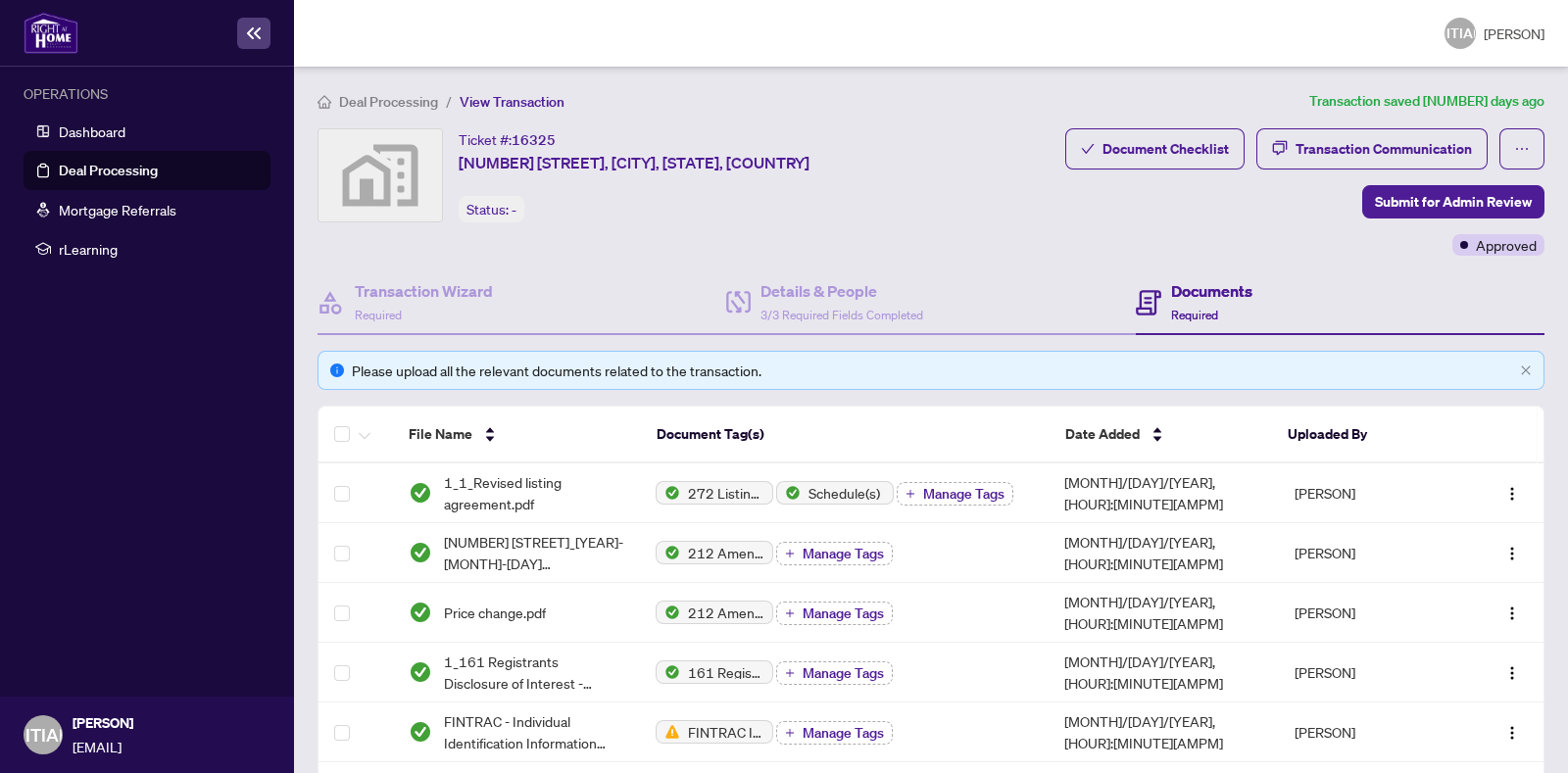 click on "Deal Processing" at bounding box center [108, 170] 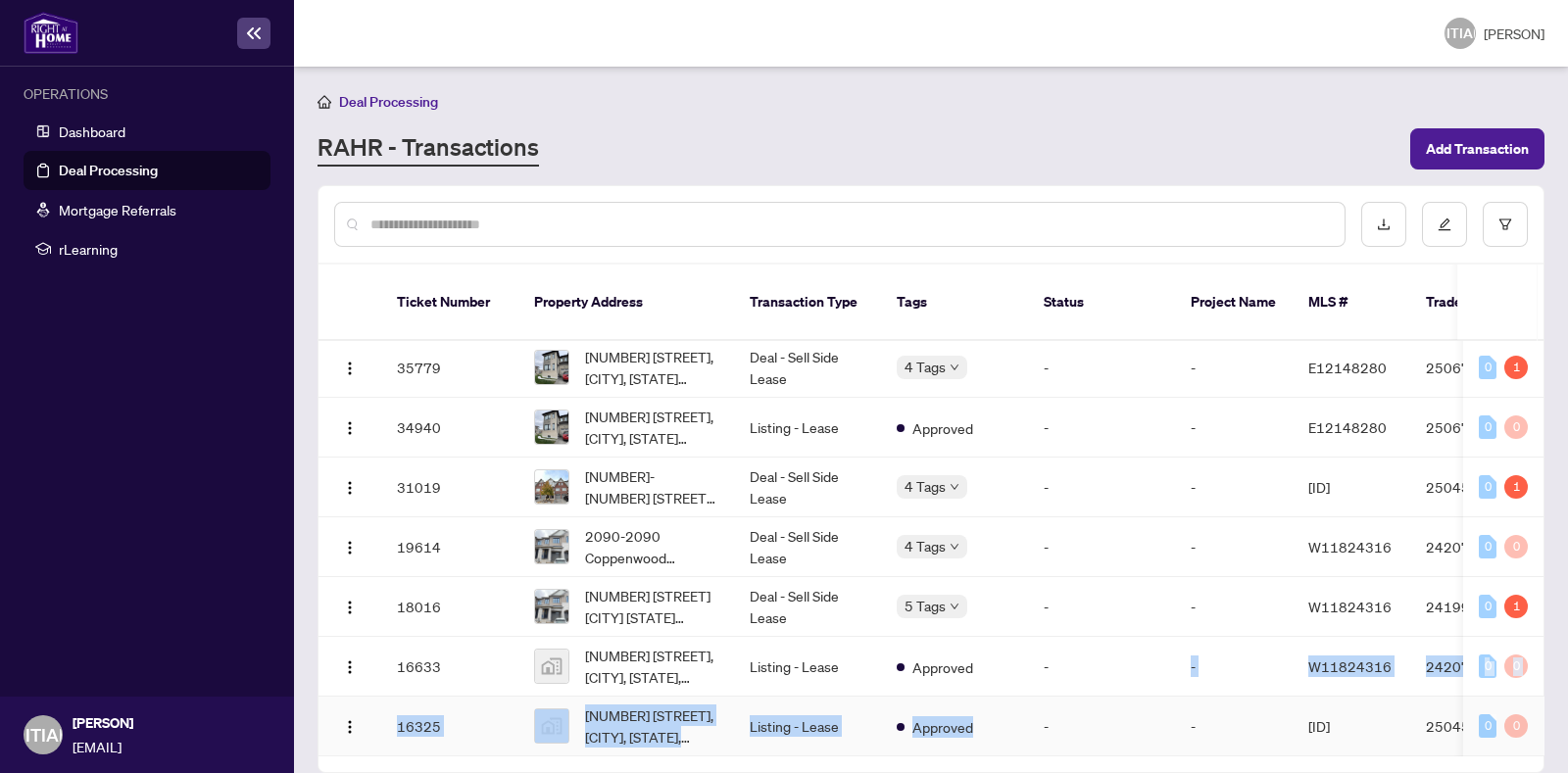 drag, startPoint x: 1094, startPoint y: 725, endPoint x: 1019, endPoint y: 721, distance: 75.106591 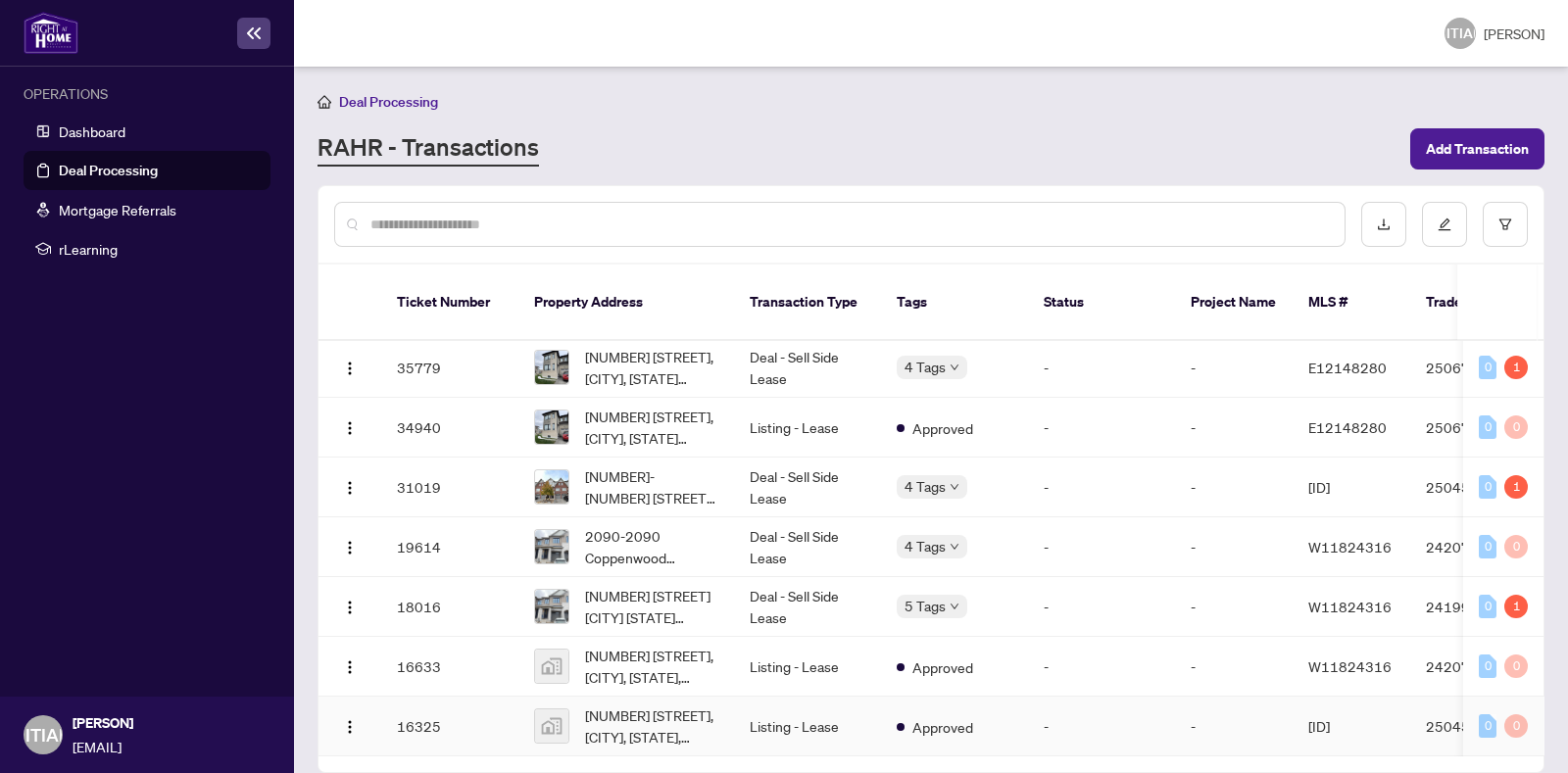 drag, startPoint x: 1035, startPoint y: 724, endPoint x: 1118, endPoint y: 693, distance: 88.600226 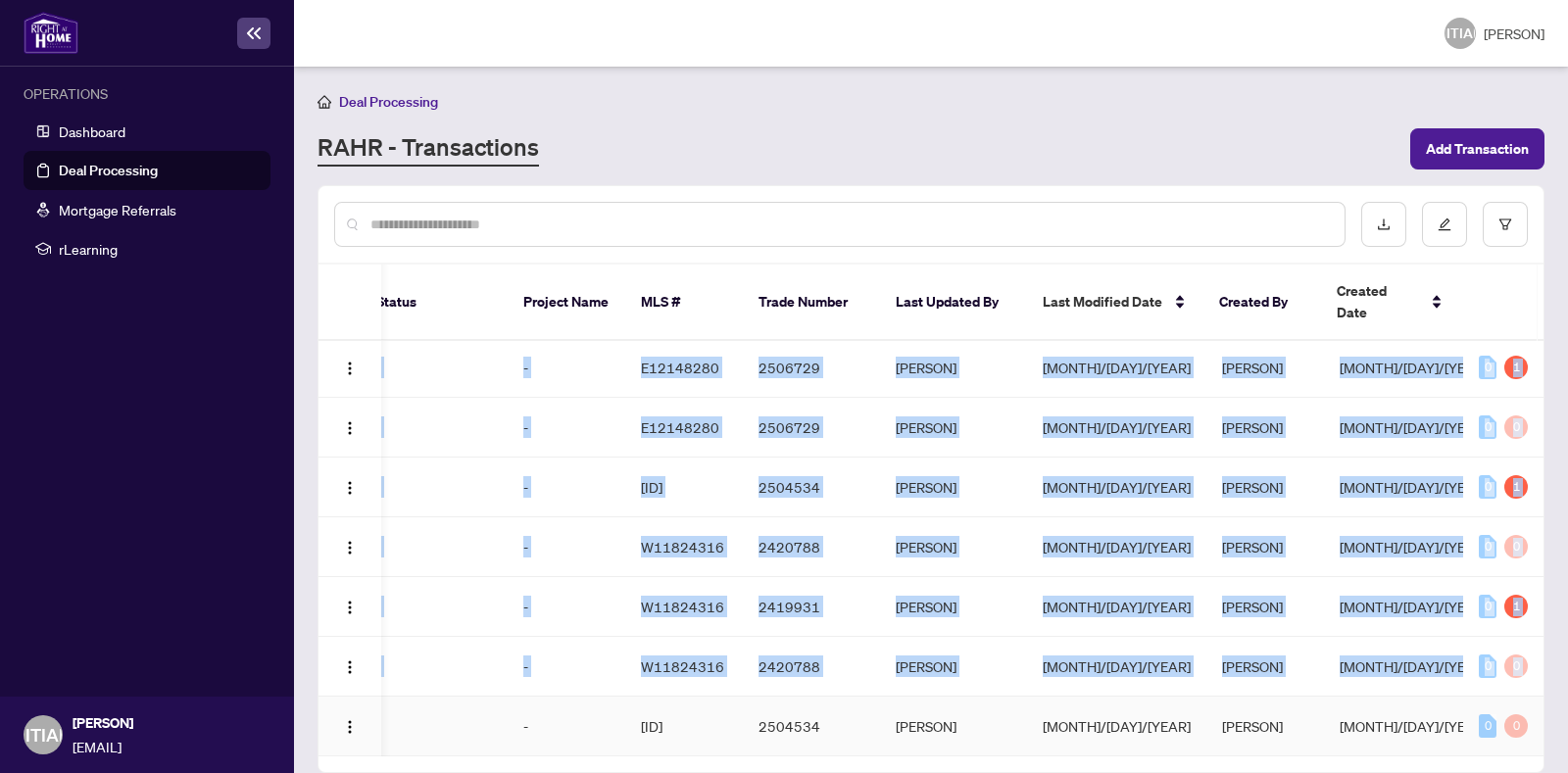 drag, startPoint x: 975, startPoint y: 725, endPoint x: 735, endPoint y: 724, distance: 240.00208 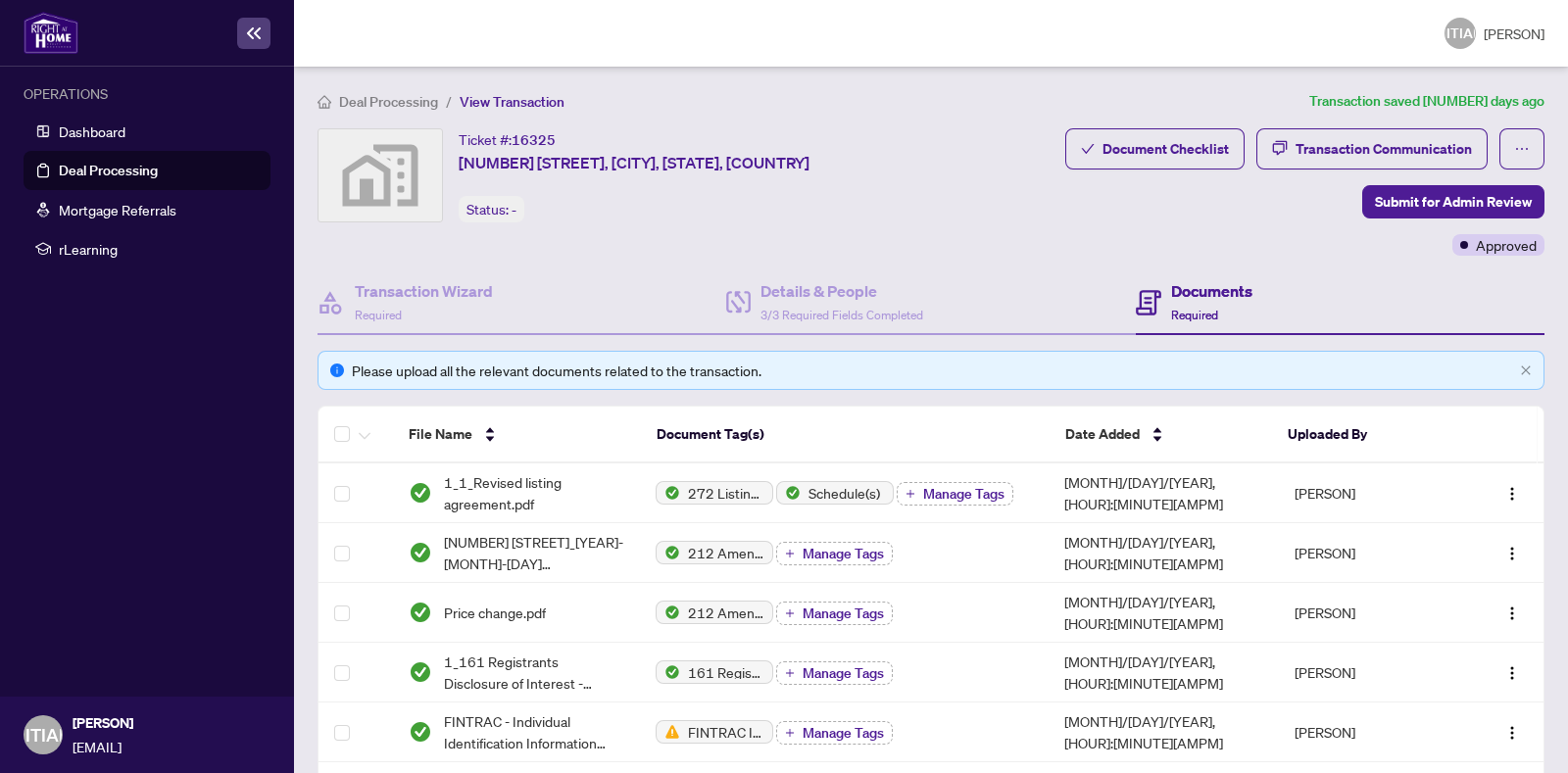 click on "Deal Processing" at bounding box center (108, 170) 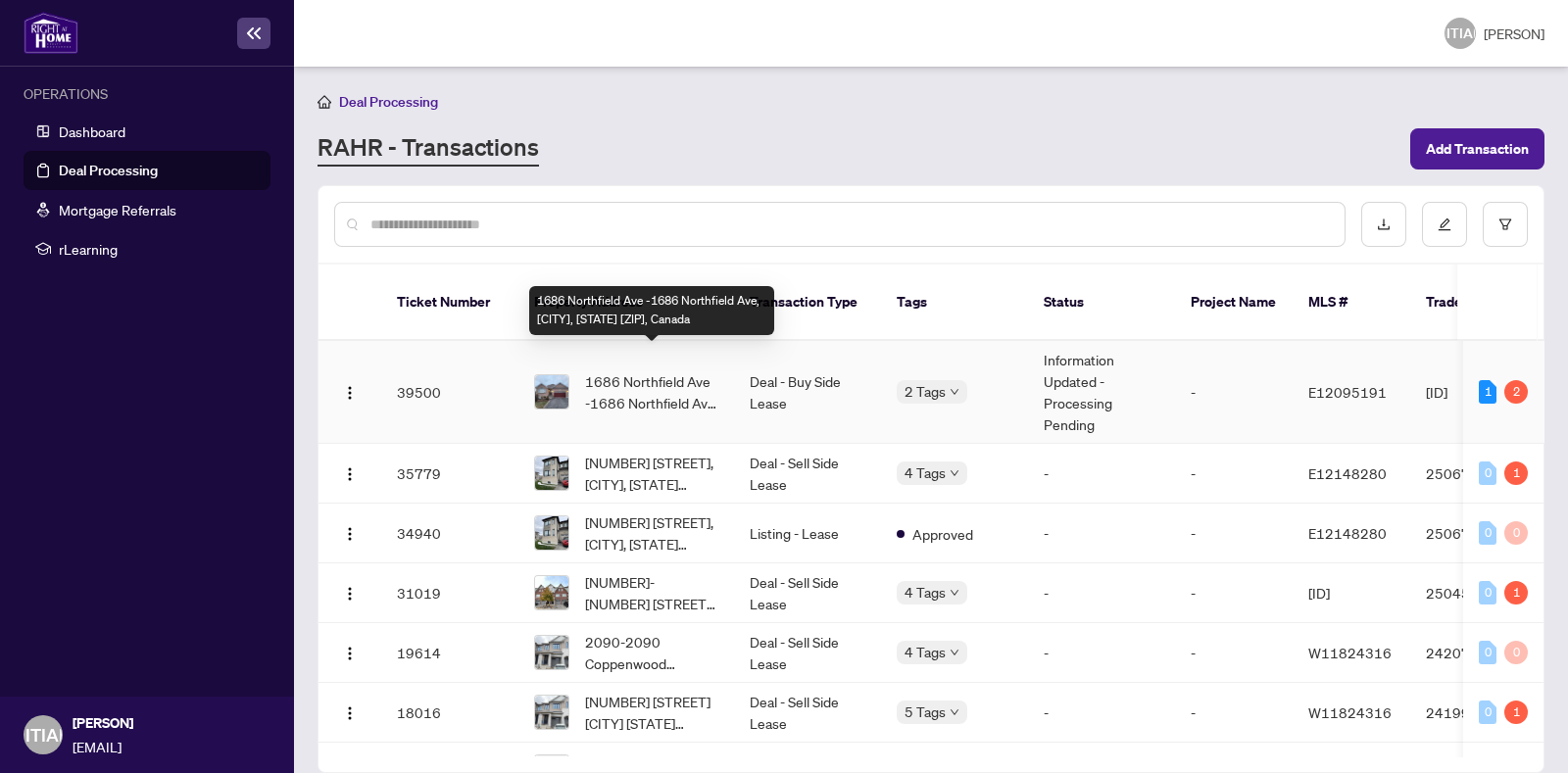 click on "1686 Northfield Ave -1686 Northfield Ave, [CITY], [STATE] [ZIP], Canada" at bounding box center (652, 392) 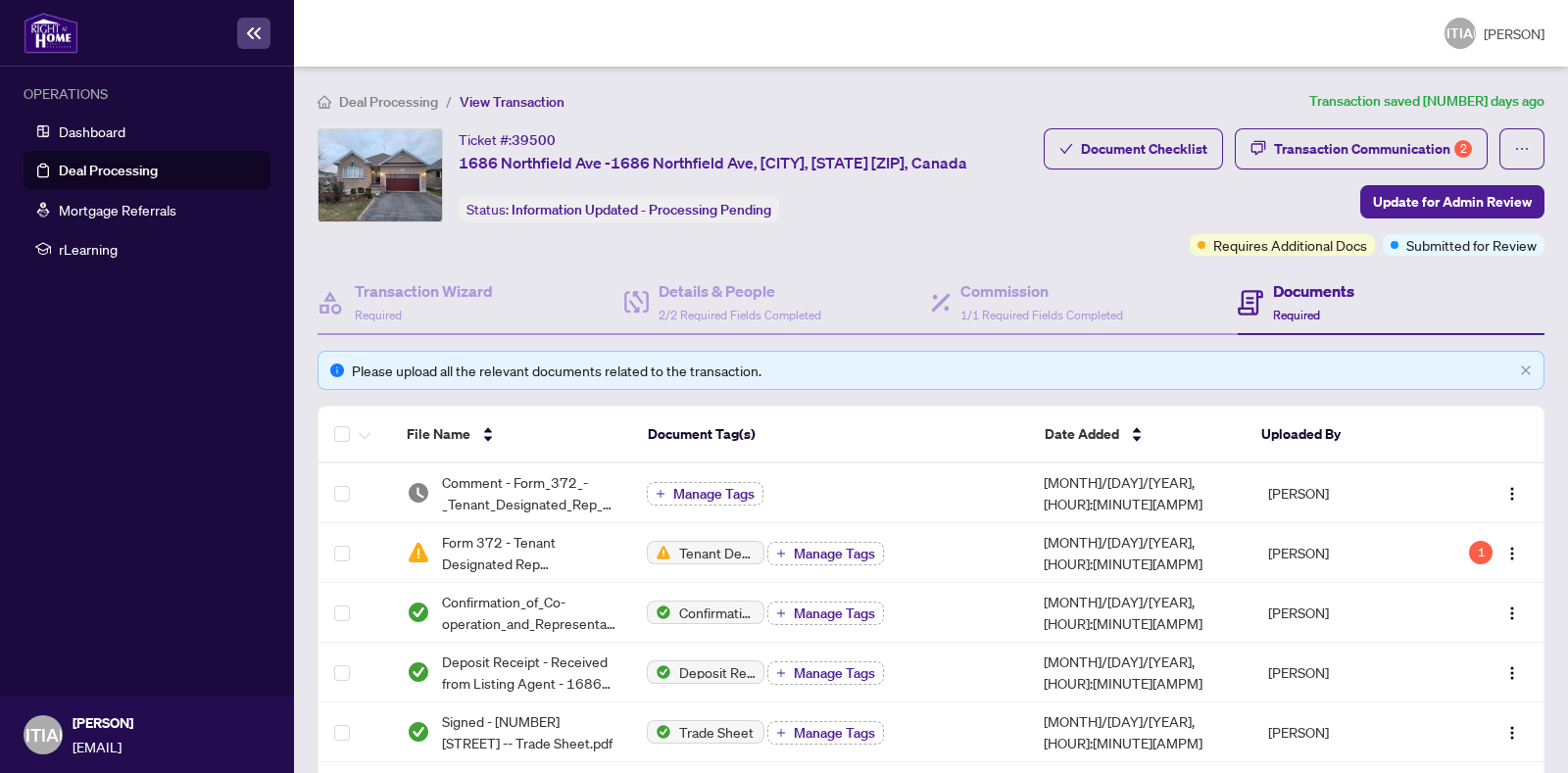 click on "Deal Processing" at bounding box center (108, 170) 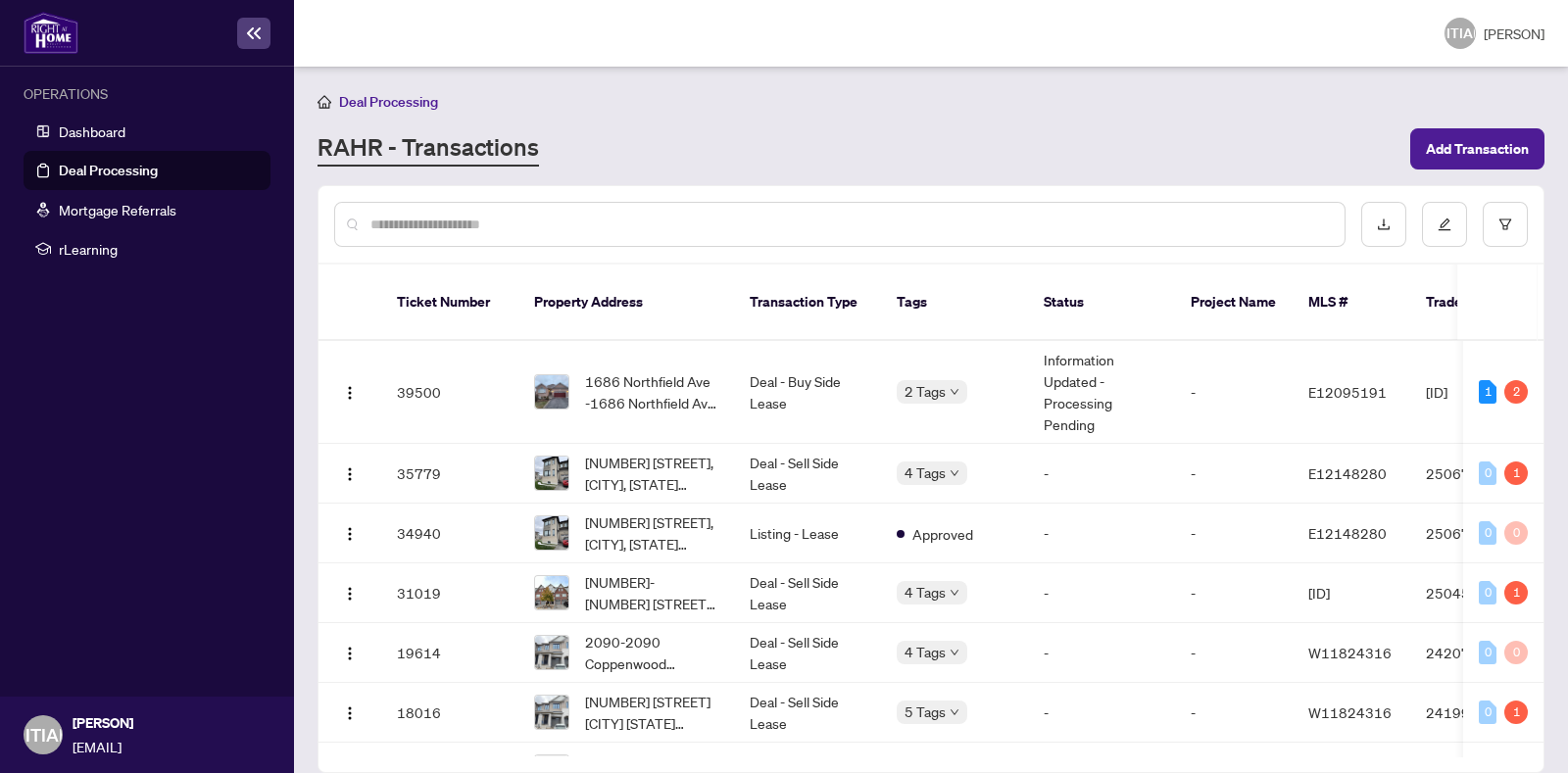 scroll, scrollTop: 0, scrollLeft: 667, axis: horizontal 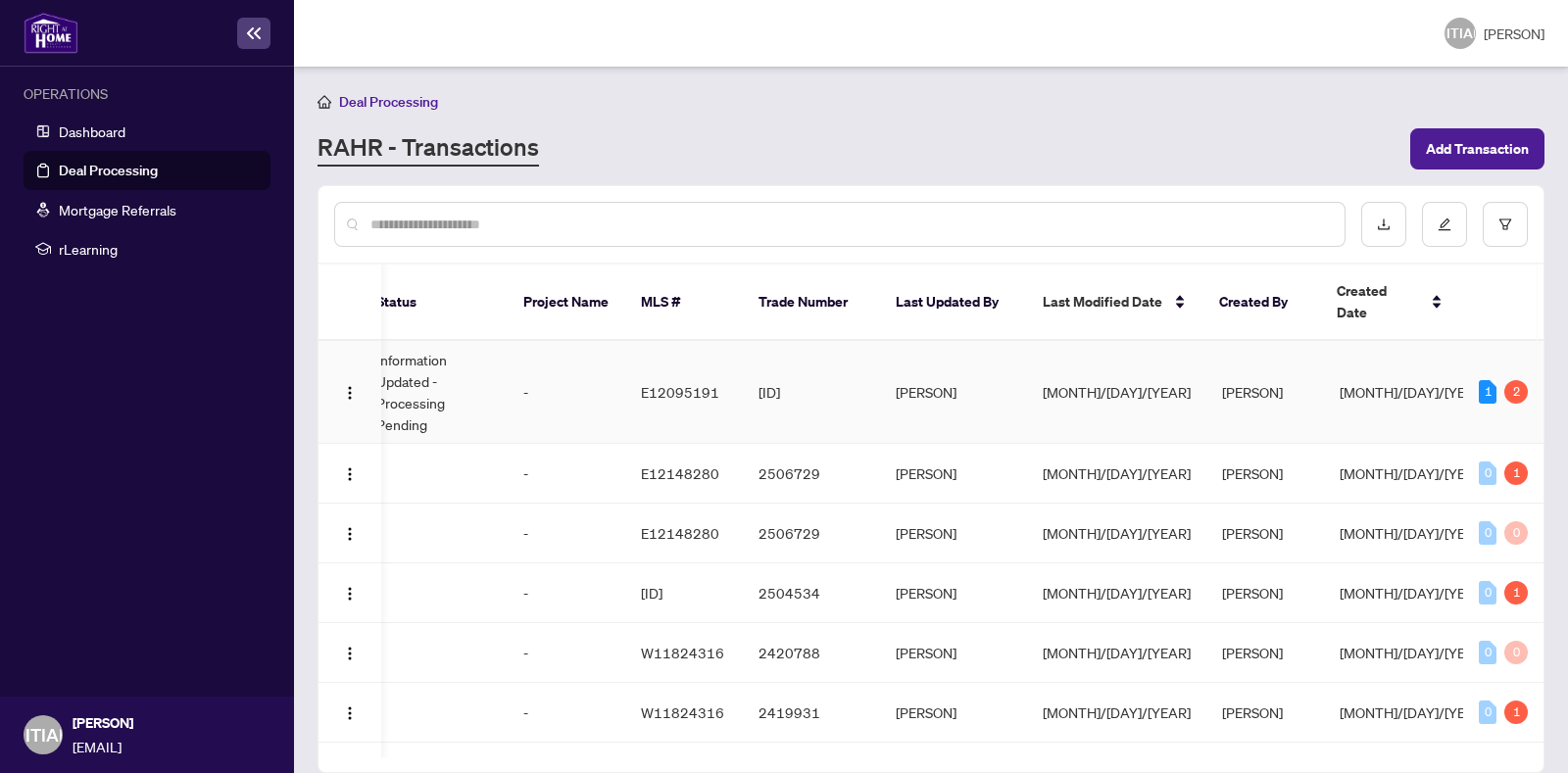 drag, startPoint x: 1472, startPoint y: 352, endPoint x: 1504, endPoint y: 356, distance: 32.24903 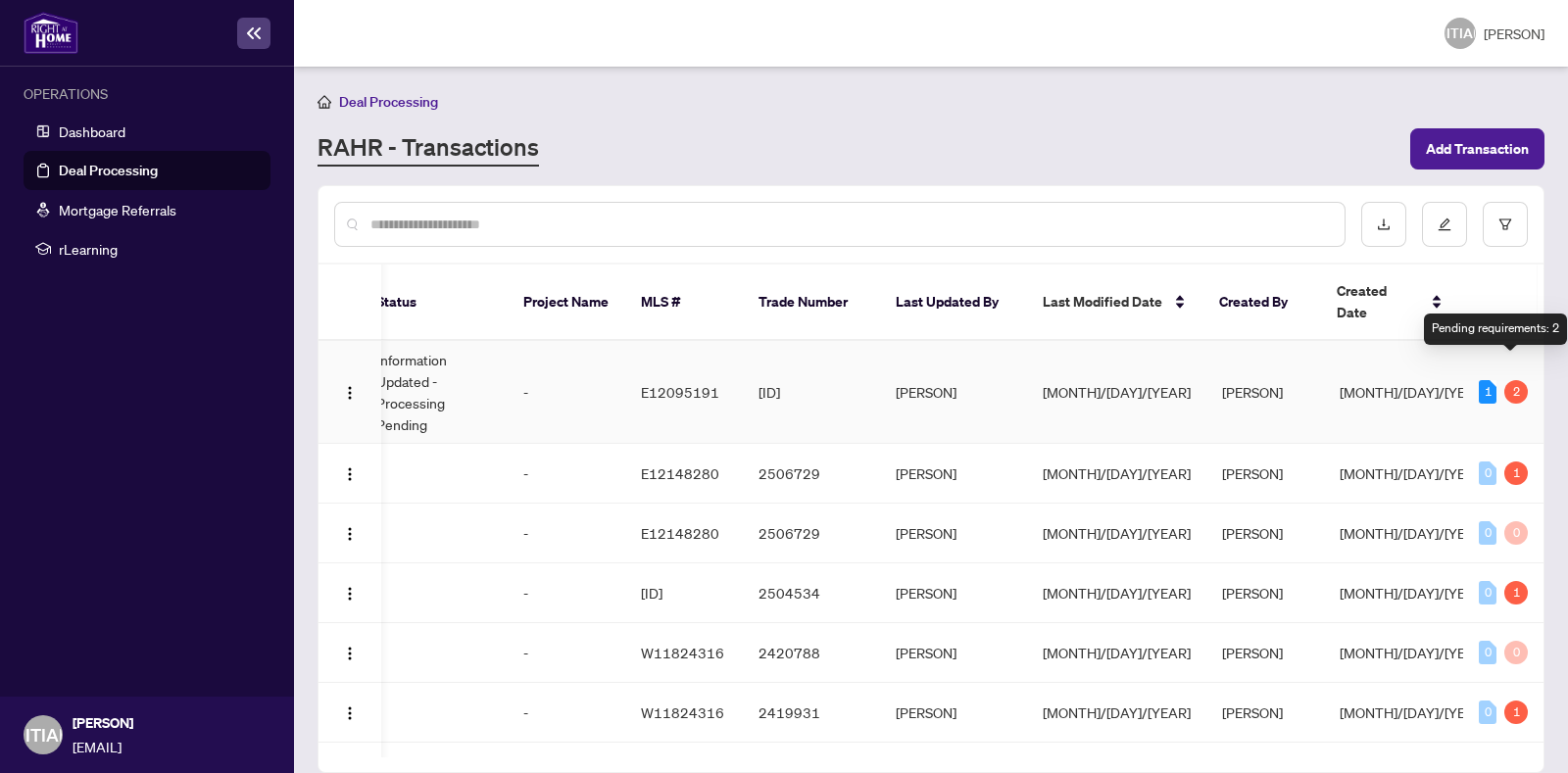 drag, startPoint x: 1504, startPoint y: 356, endPoint x: 793, endPoint y: 316, distance: 712.1243 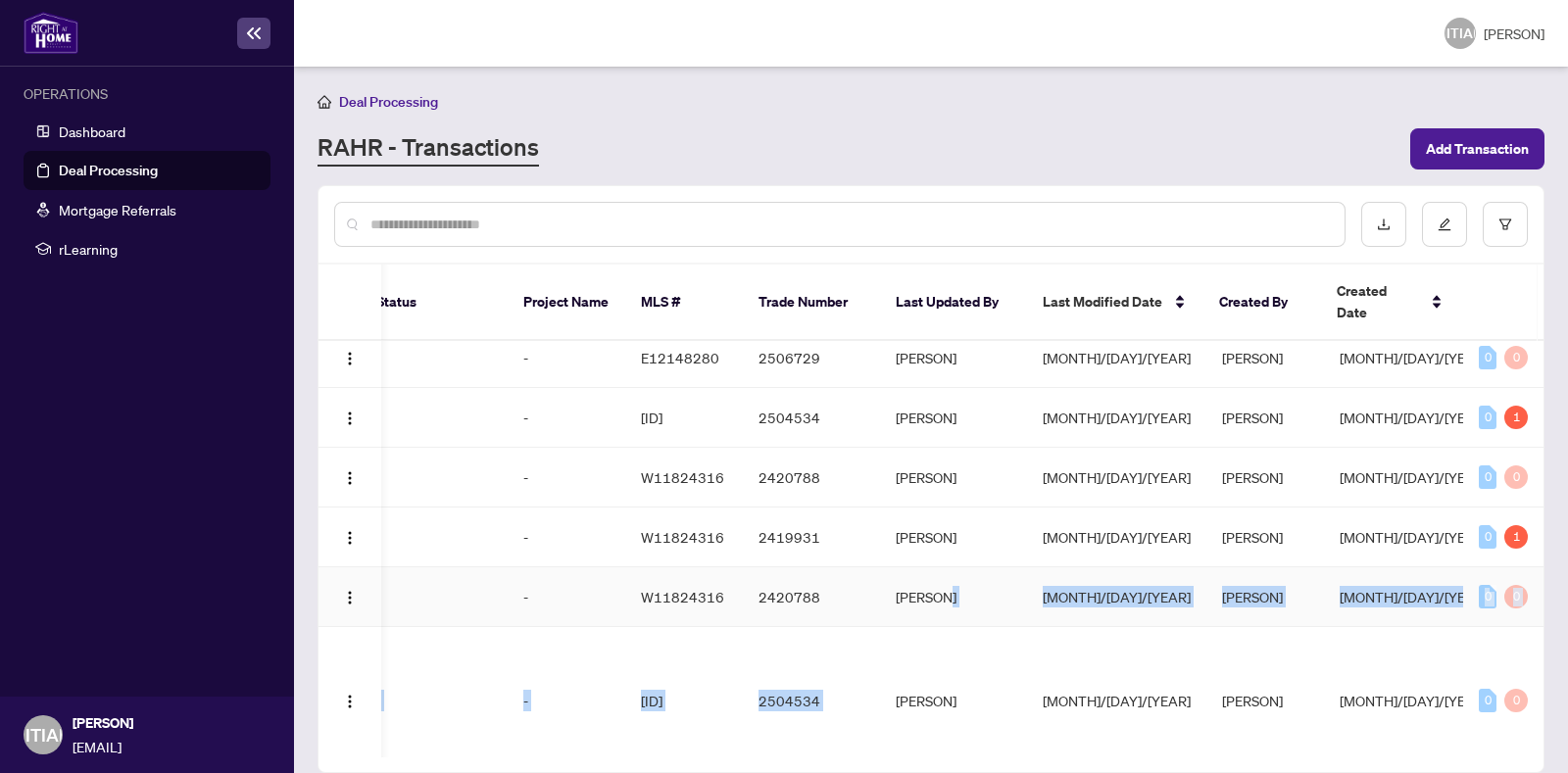 scroll, scrollTop: 198, scrollLeft: 667, axis: both 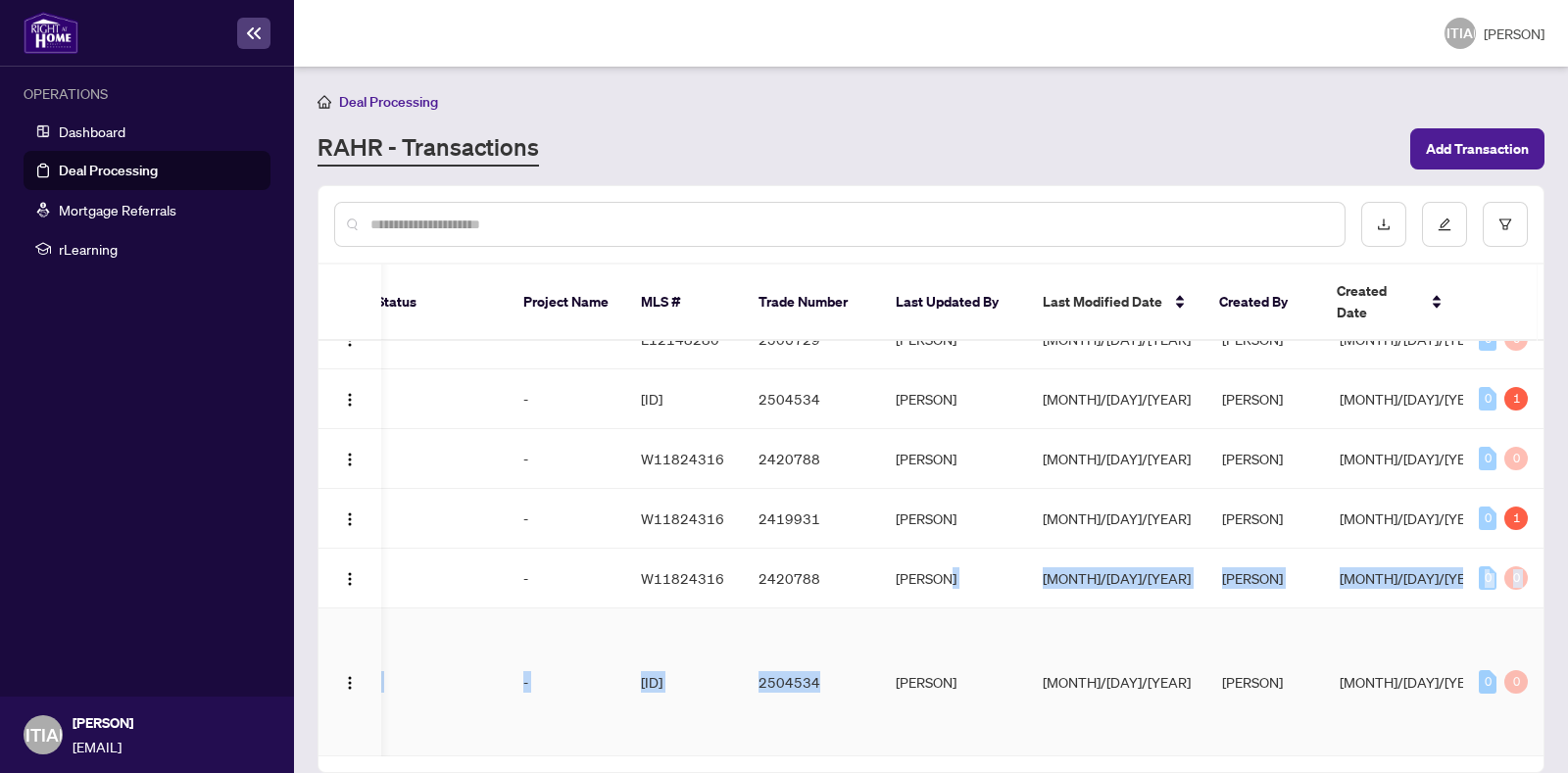 drag, startPoint x: 936, startPoint y: 719, endPoint x: 872, endPoint y: 722, distance: 64.07027 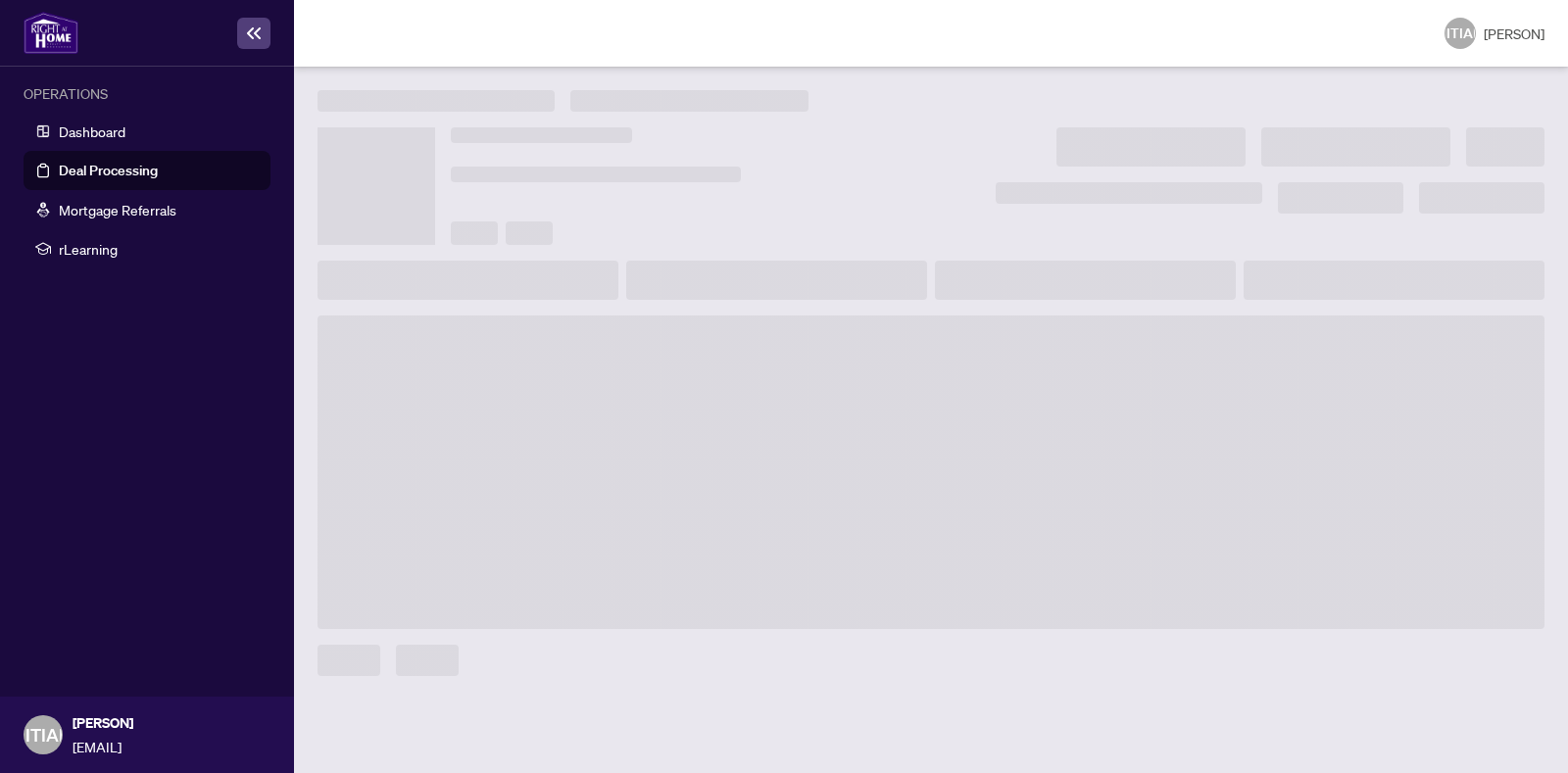 drag, startPoint x: 750, startPoint y: 724, endPoint x: 673, endPoint y: 723, distance: 77.00649 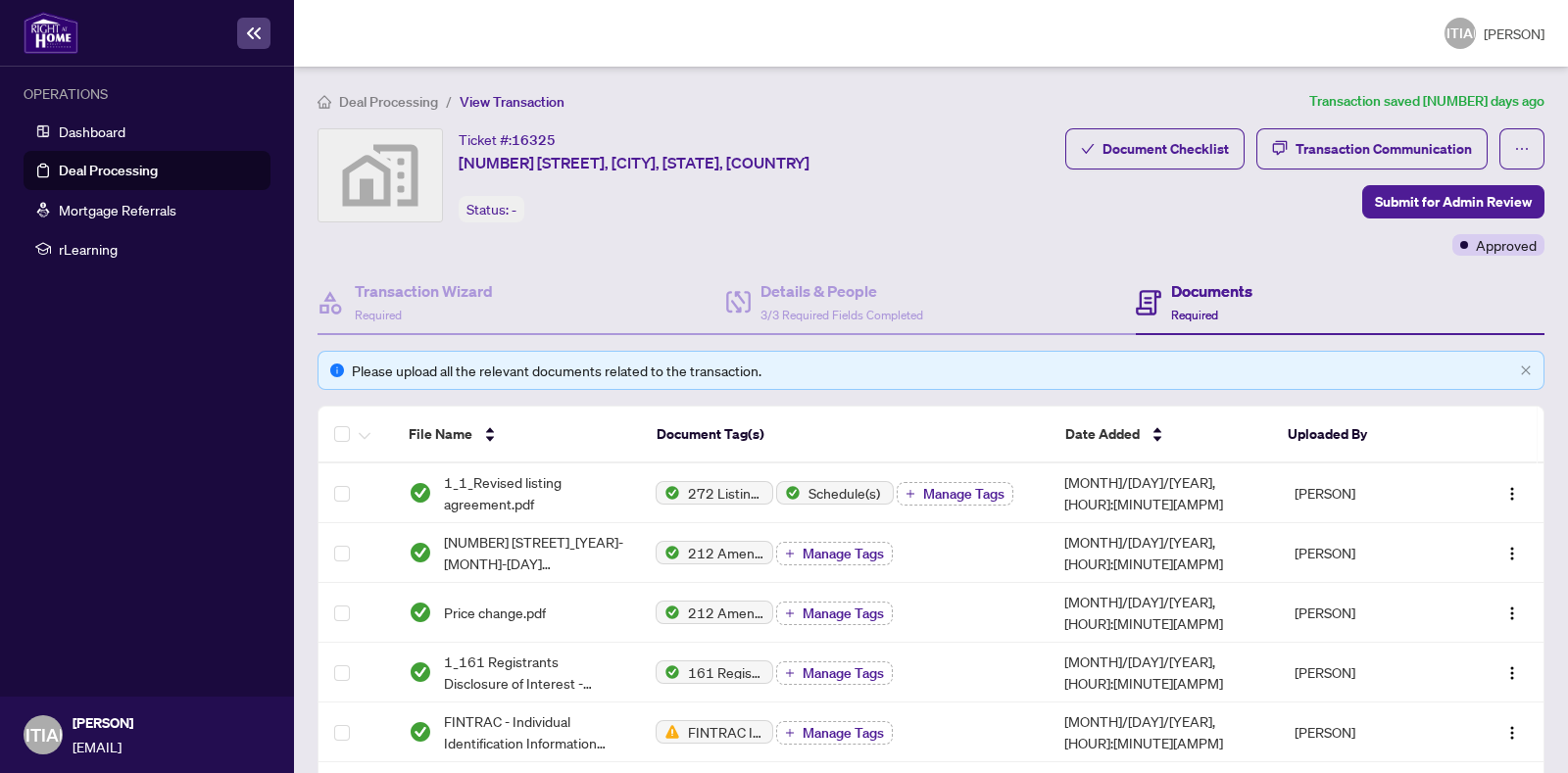 click on "Deal Processing" at bounding box center (108, 170) 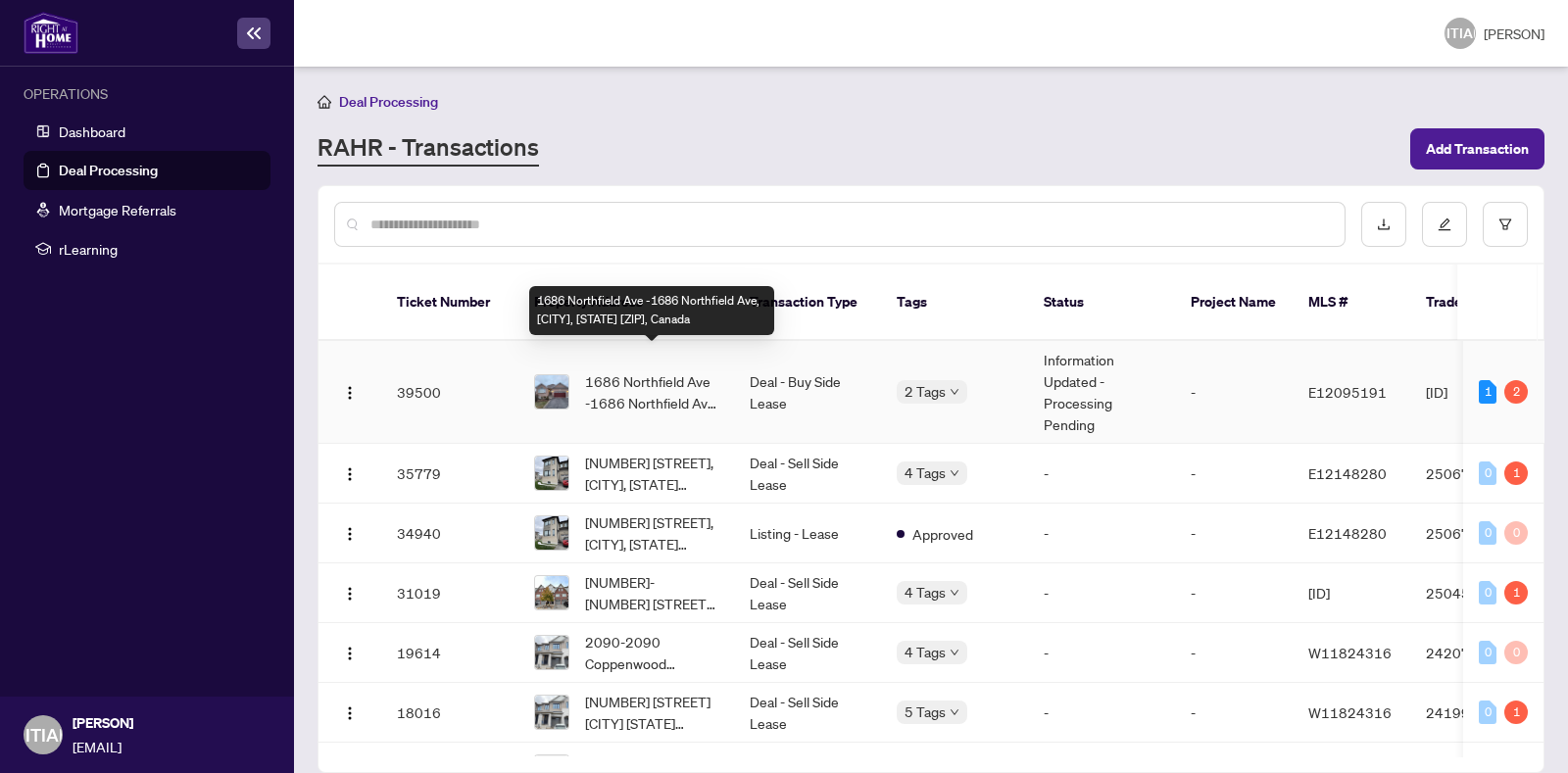 click on "1686 Northfield Ave -1686 Northfield Ave, [CITY], [STATE] [ZIP], Canada" at bounding box center [652, 392] 